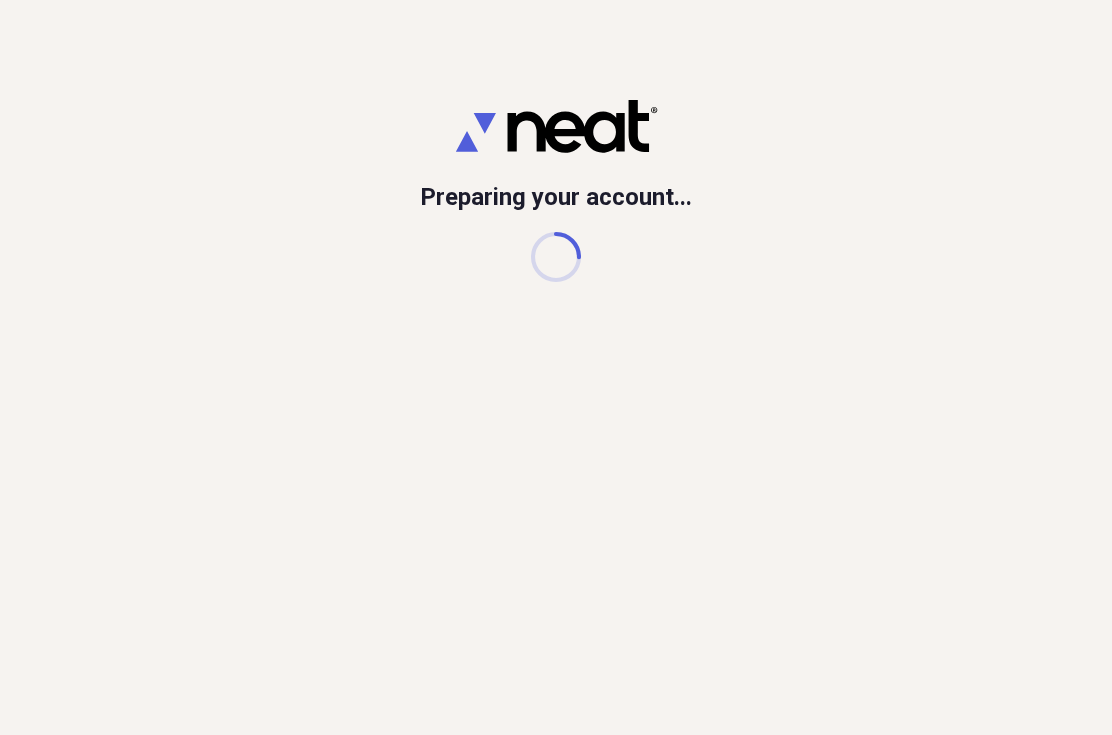 scroll, scrollTop: 0, scrollLeft: 0, axis: both 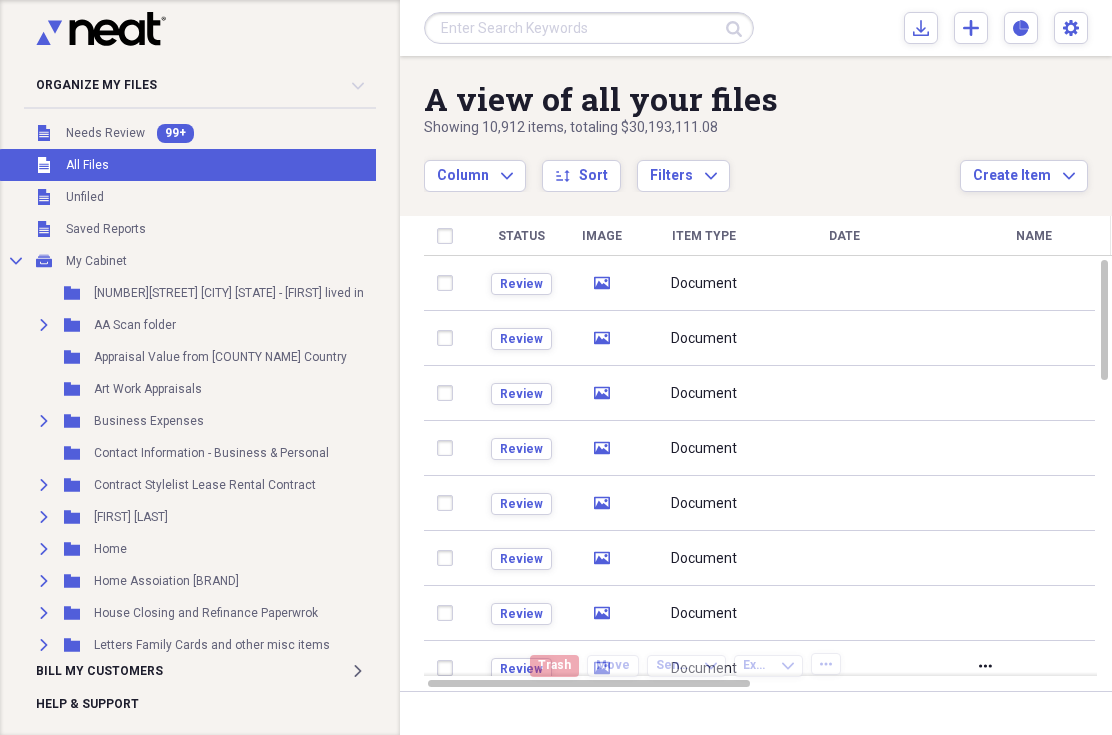 click at bounding box center (589, 28) 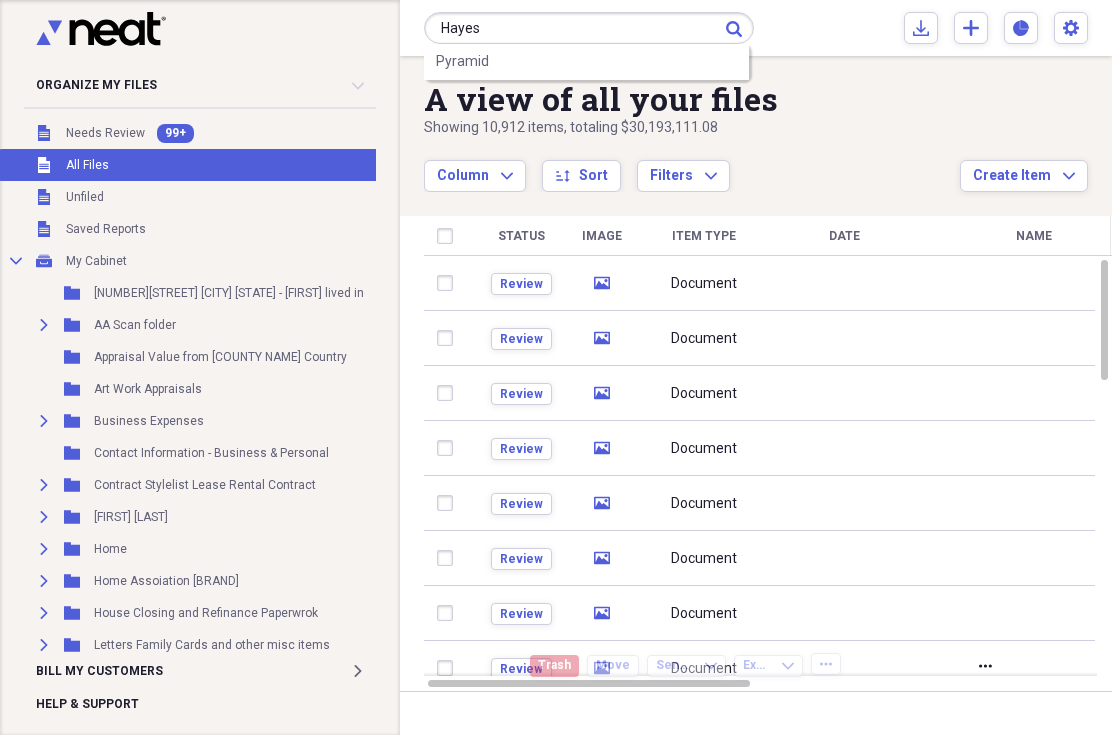 type on "Hayes" 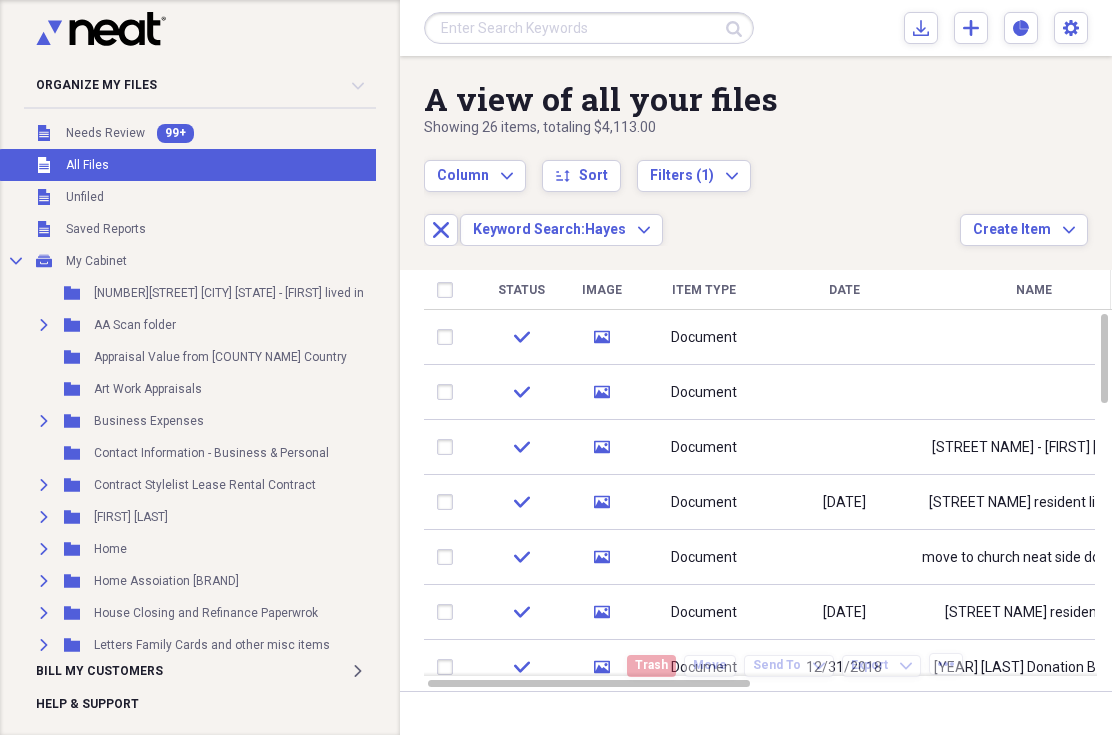 click on "media" at bounding box center (602, 337) 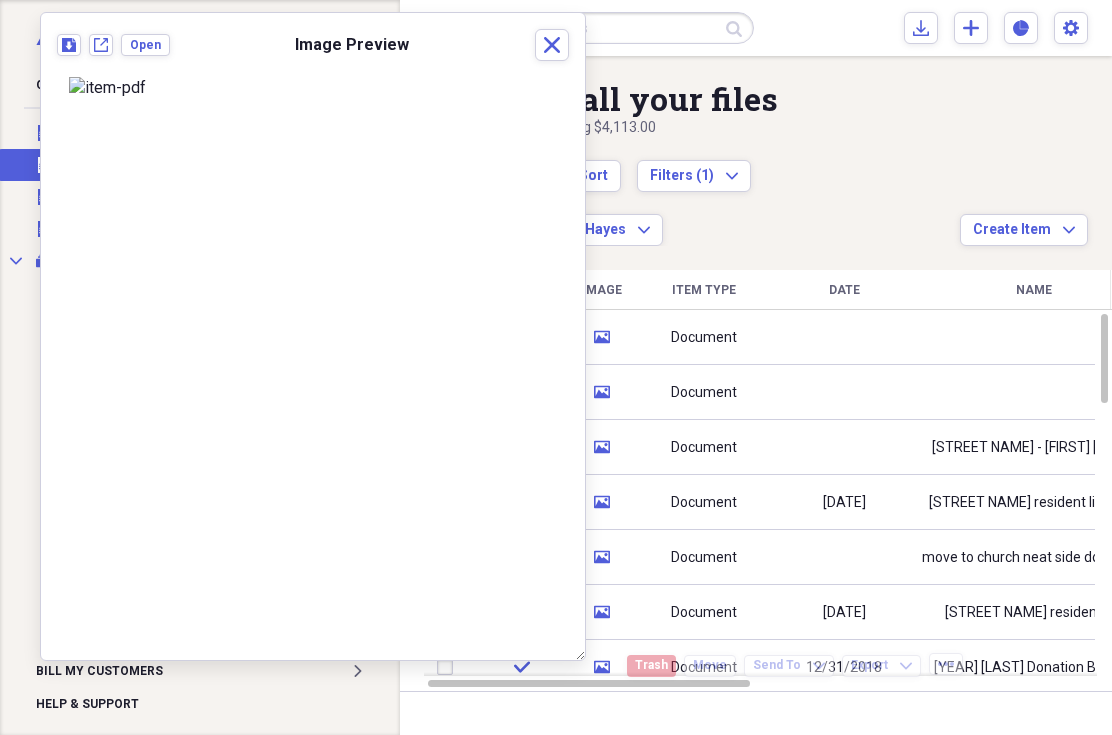 click on "media" at bounding box center (602, 392) 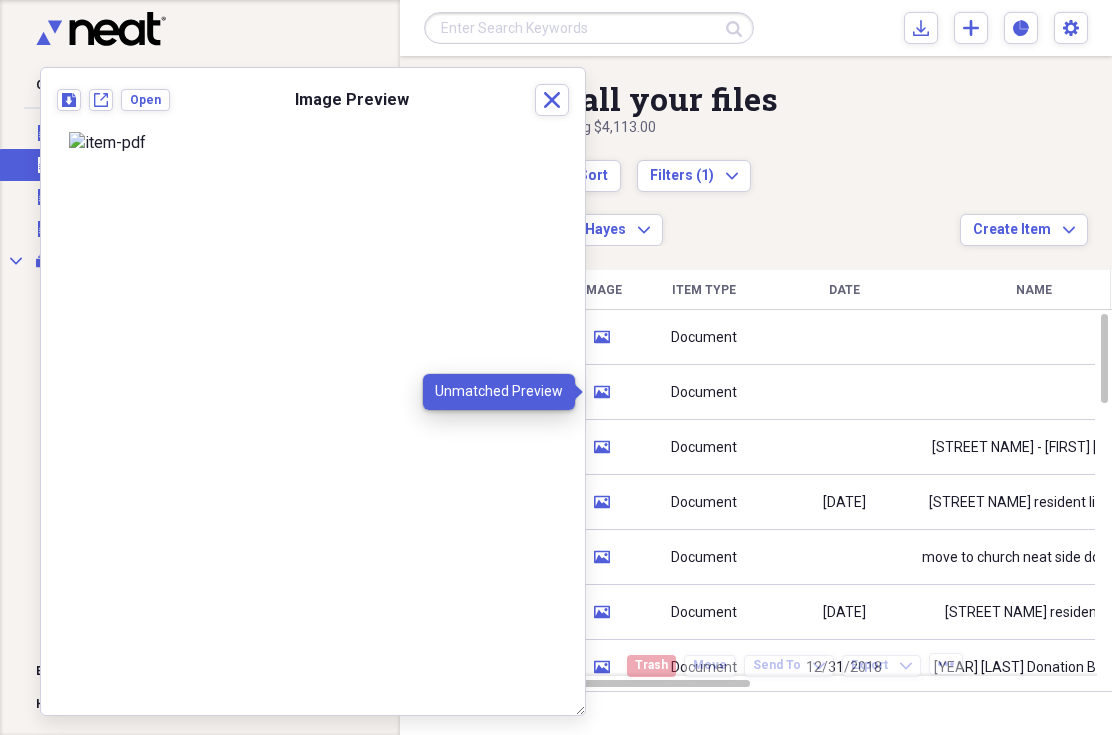 click on "Close" at bounding box center (552, 100) 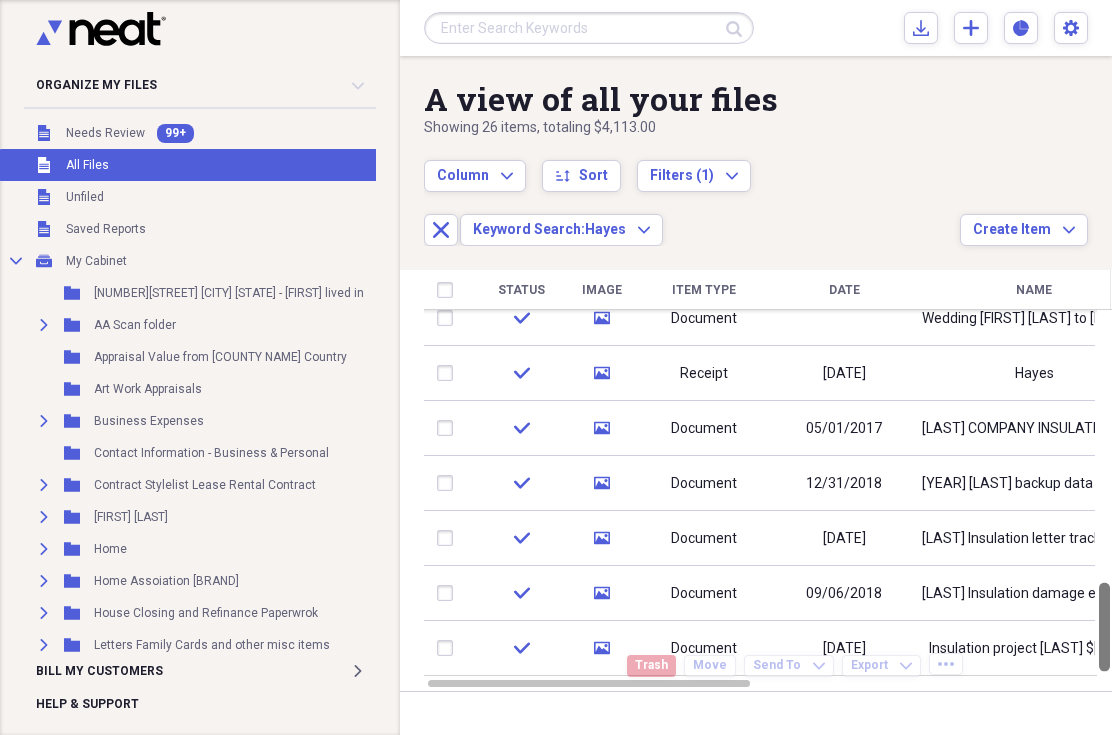 click at bounding box center [1102, 648] 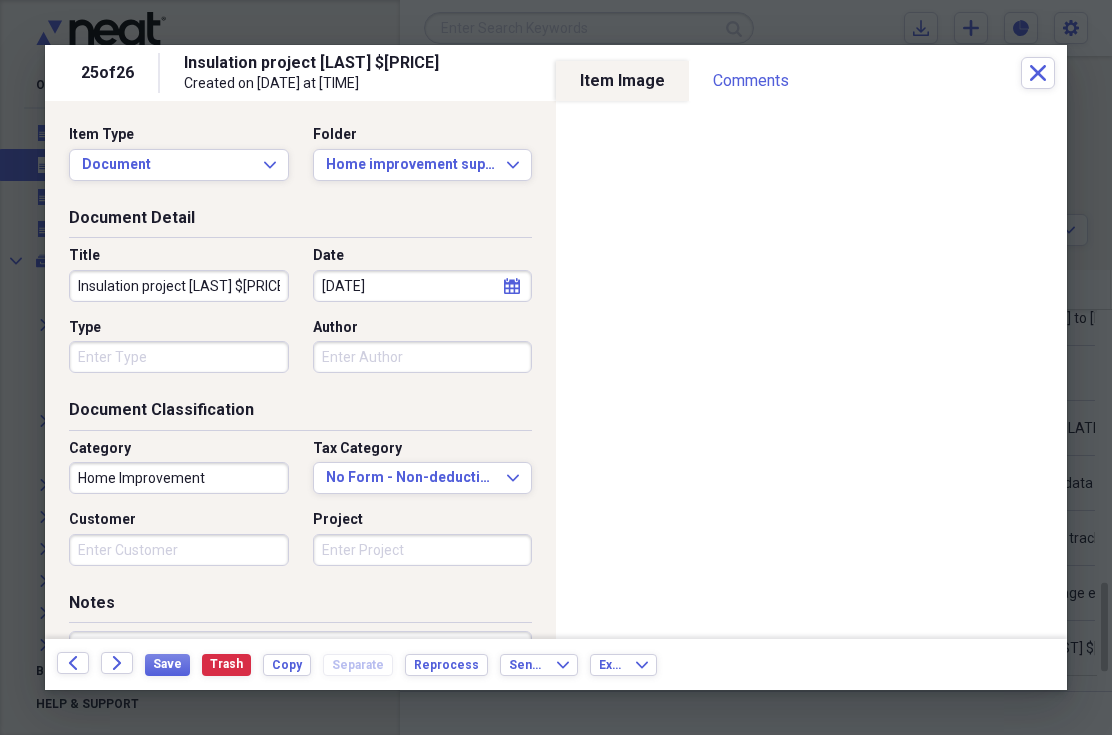 click on "Back" at bounding box center (73, 663) 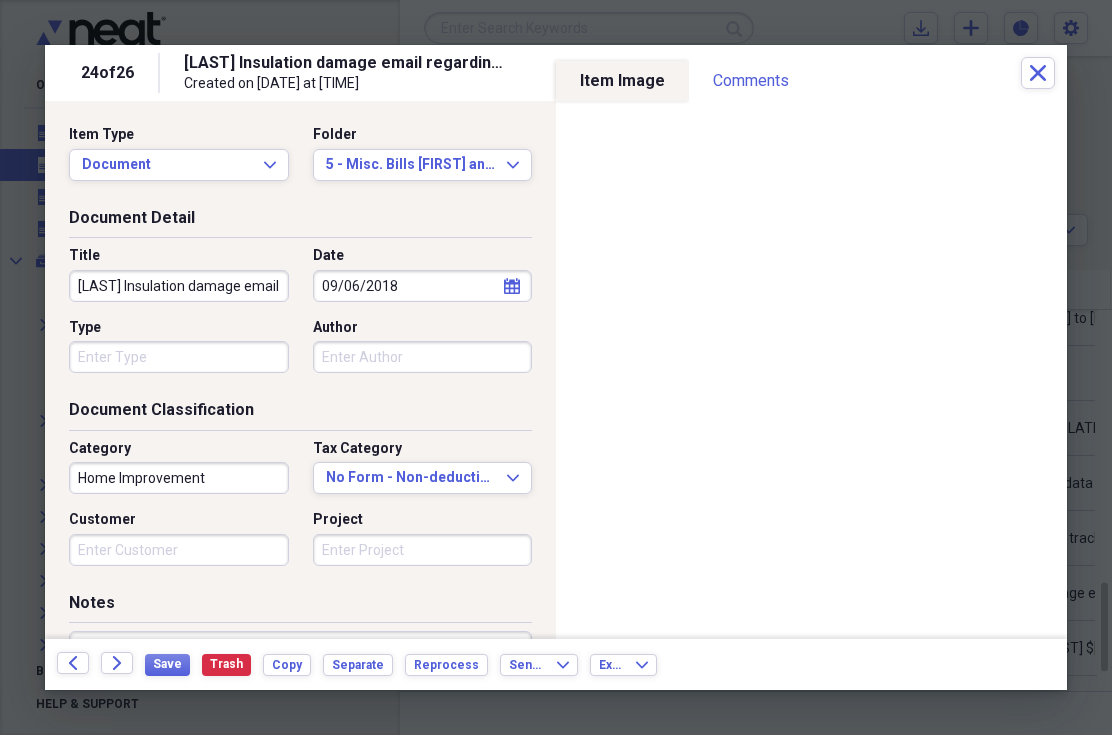 click on "Forward" at bounding box center [117, 663] 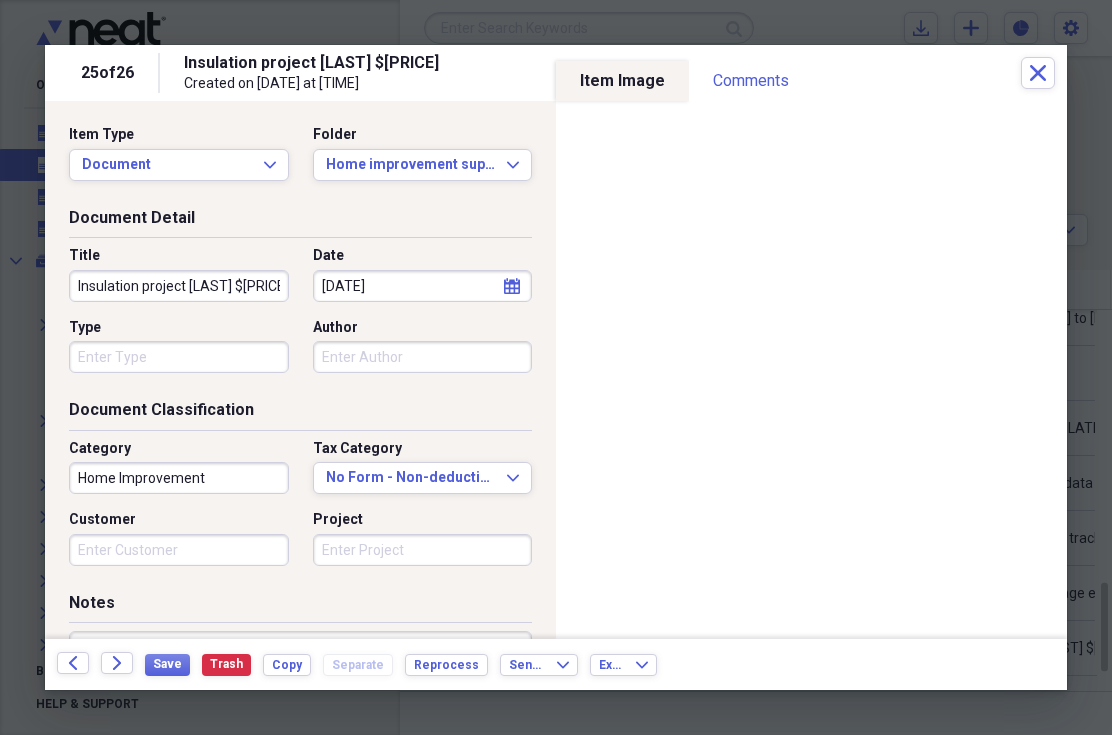 click on "Forward" 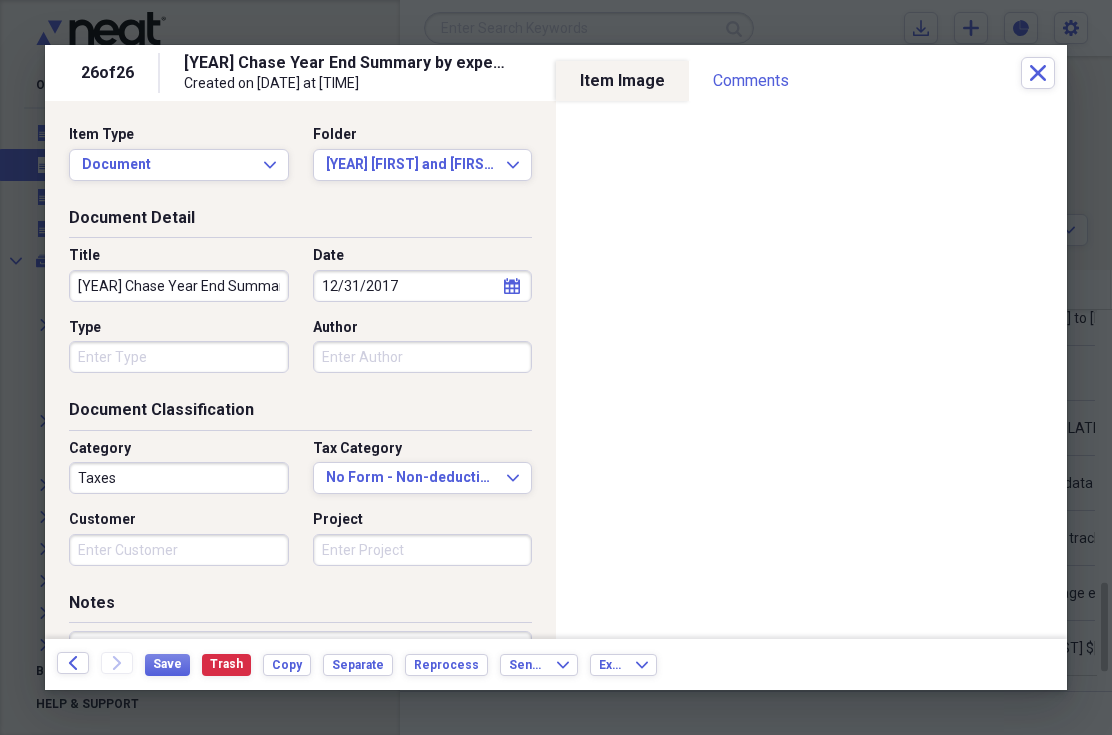 click on "Back" 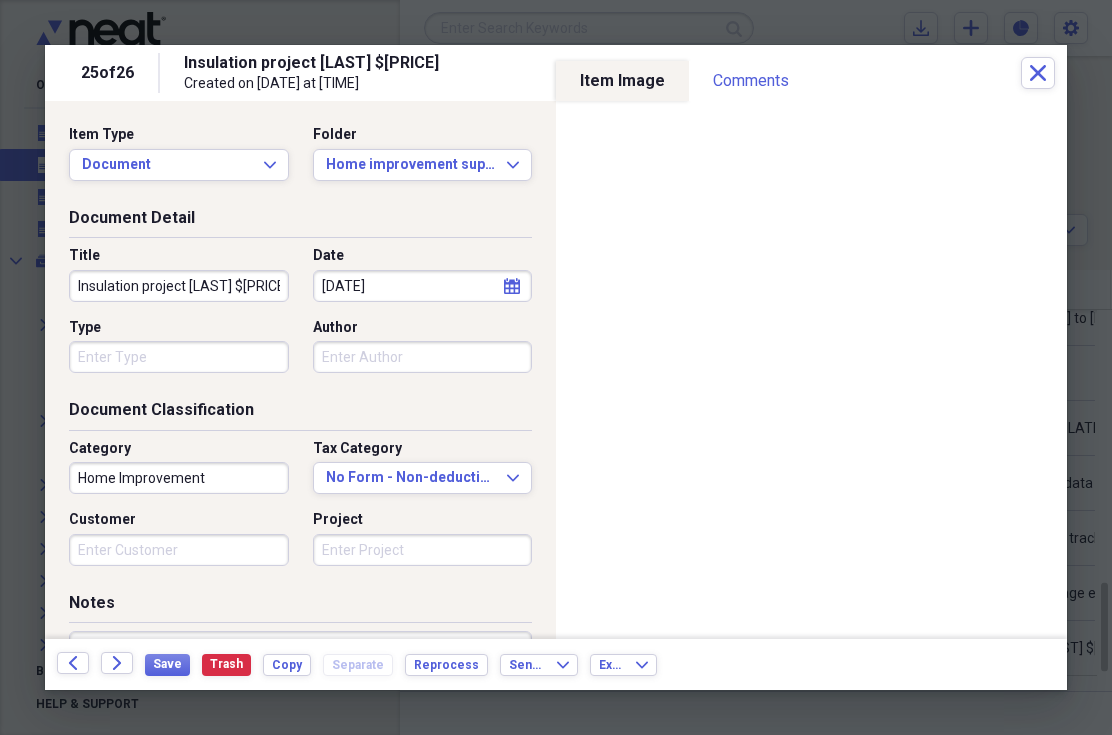 click on "Back" at bounding box center (73, 663) 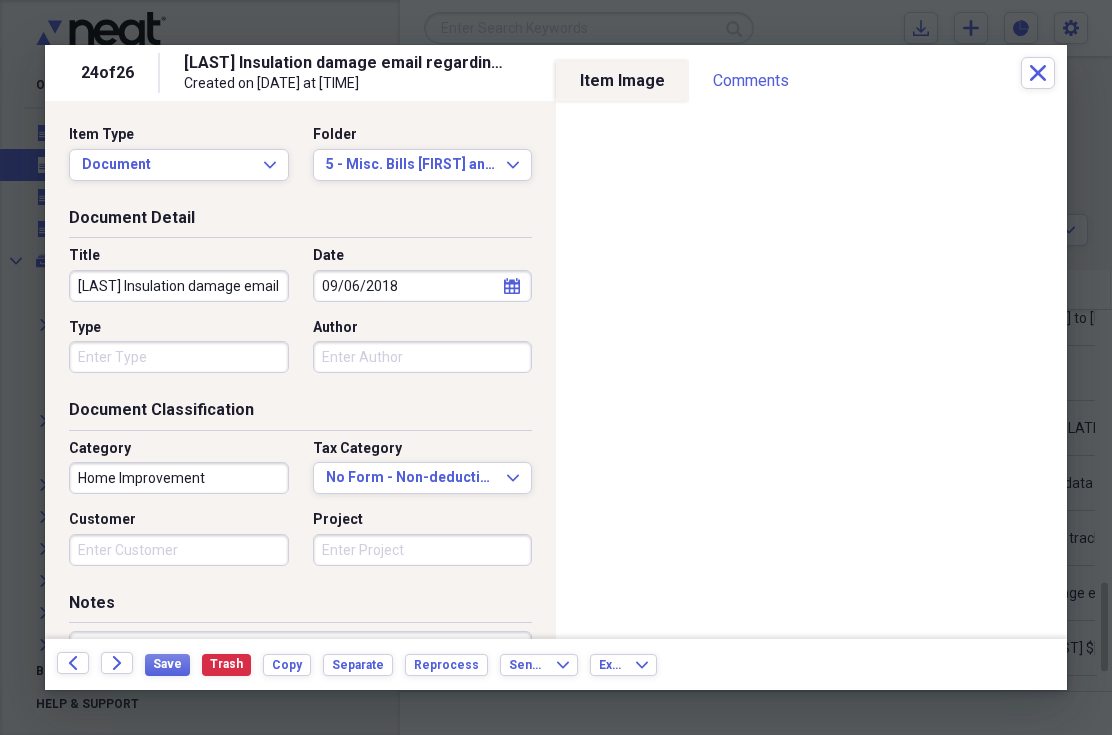 click on "Back" 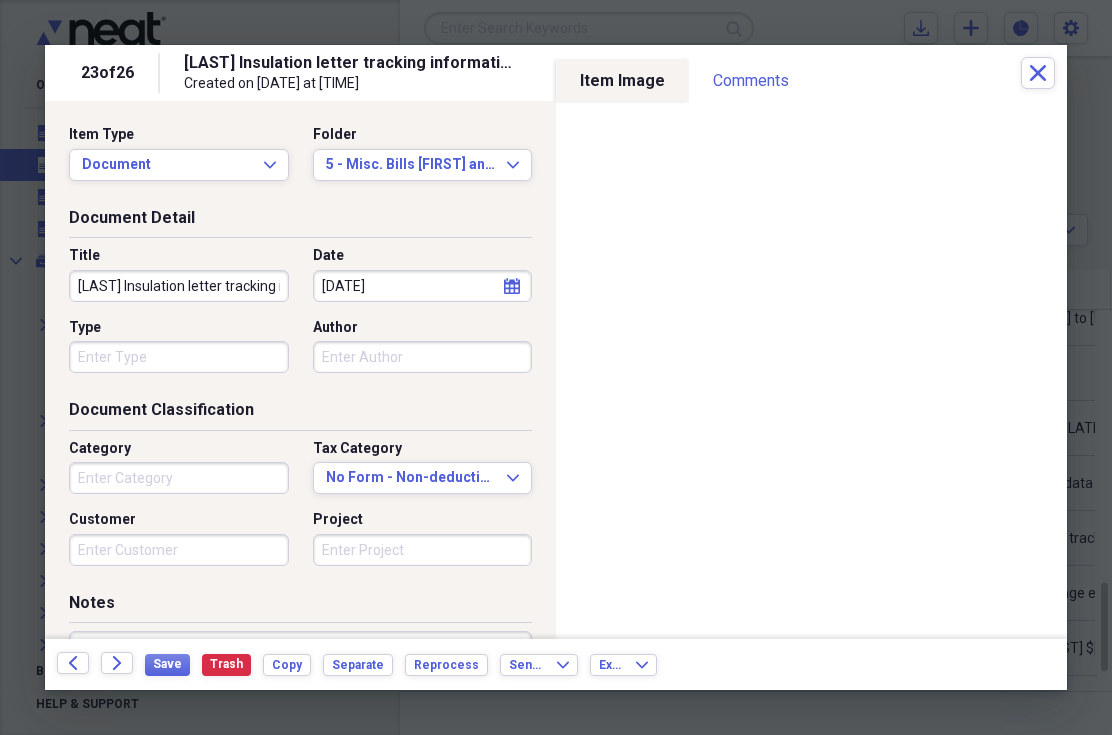 click on "Back" 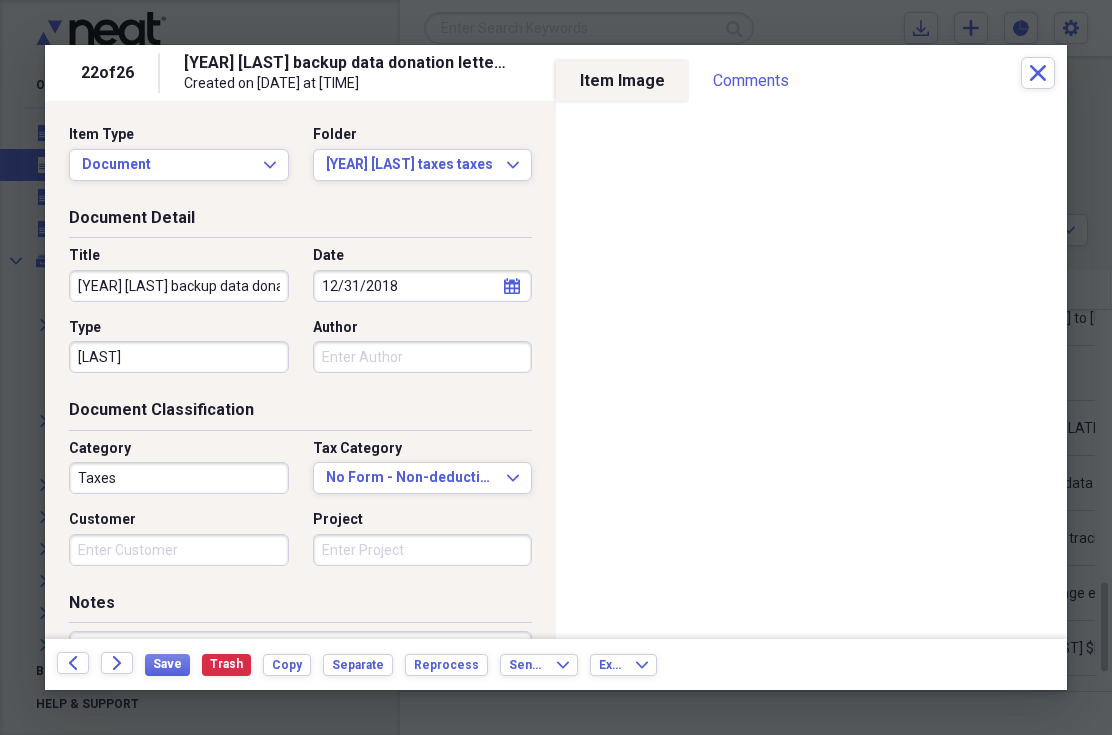 click on "Forward" at bounding box center [117, 663] 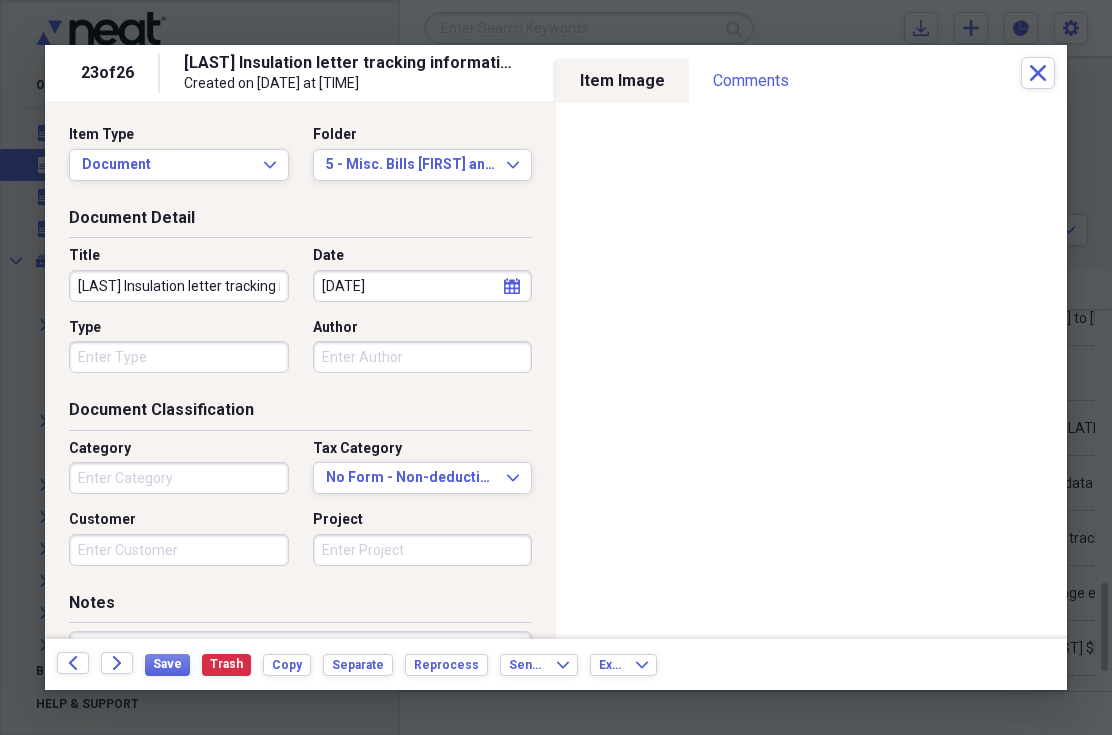 click 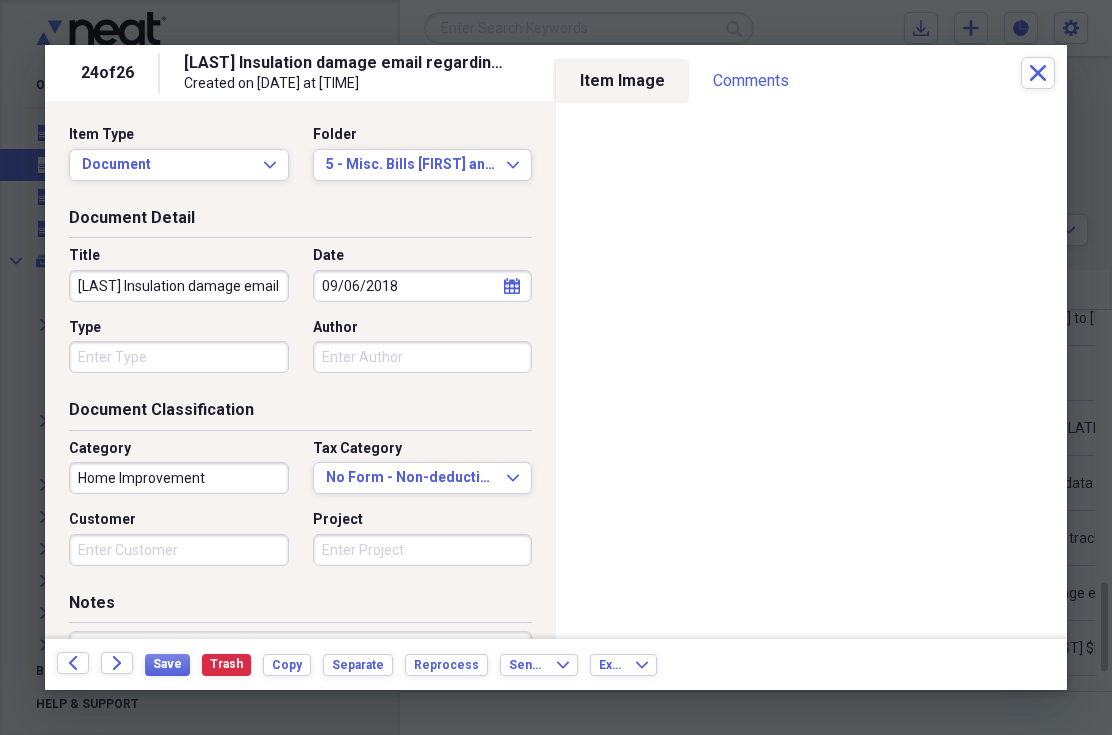 click 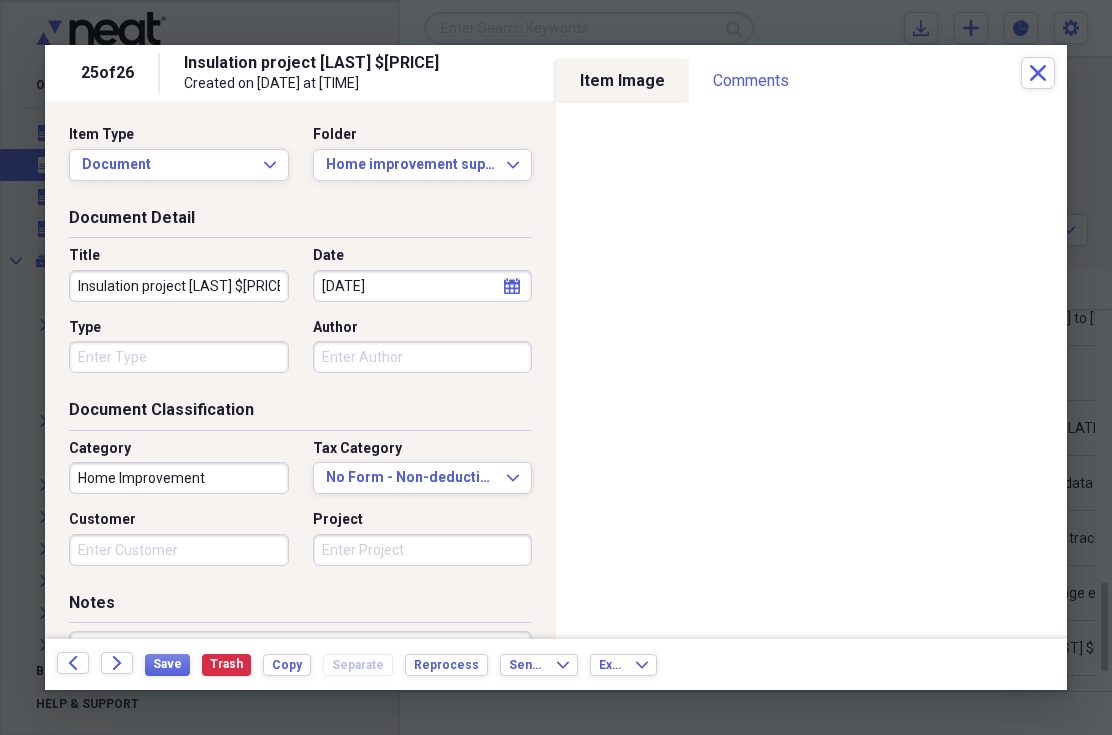 click on "Forward" 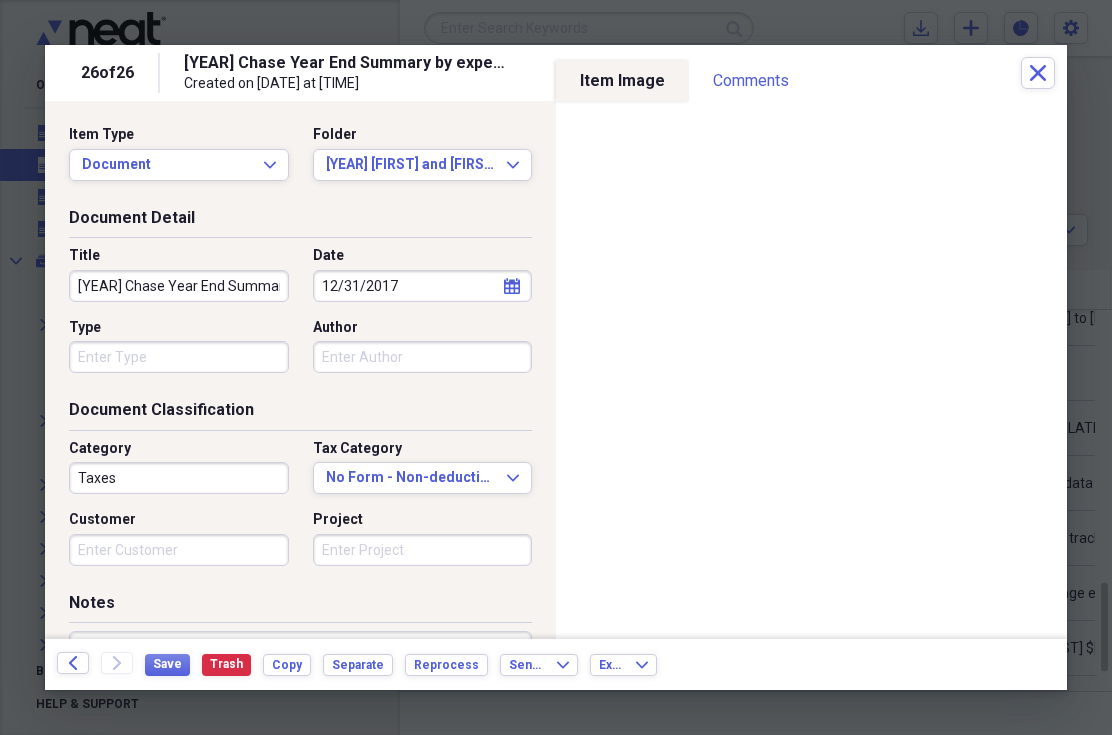 click on "Close" at bounding box center (1038, 73) 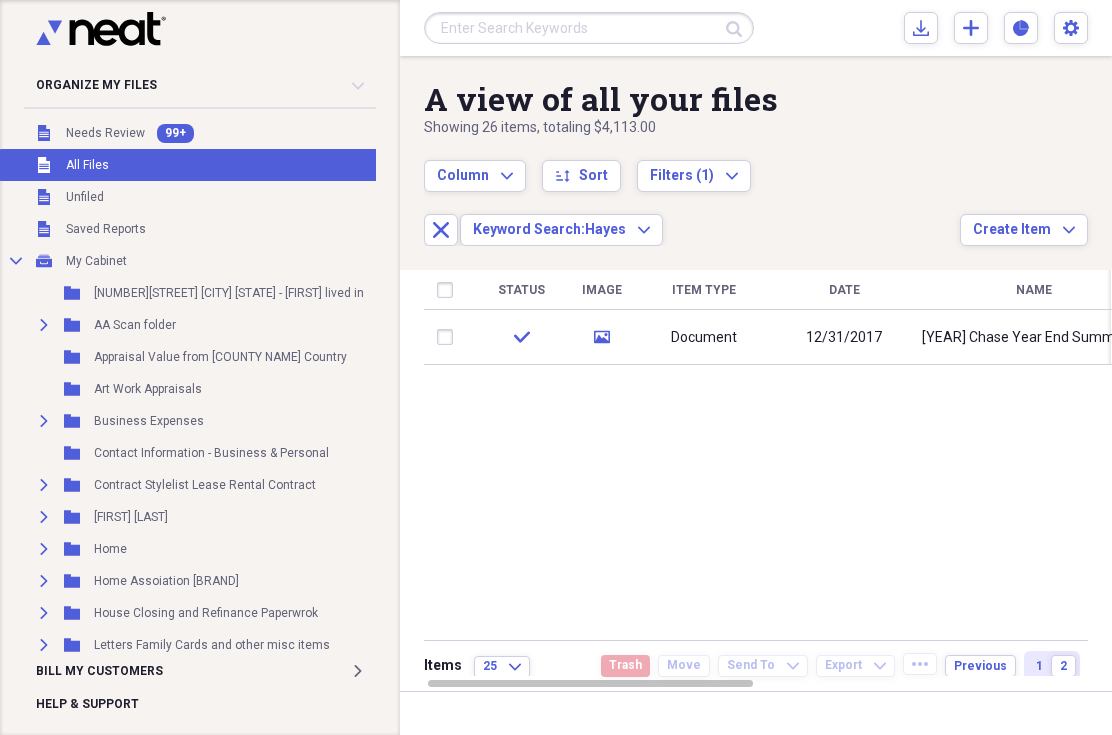 click on "2" at bounding box center [1063, 666] 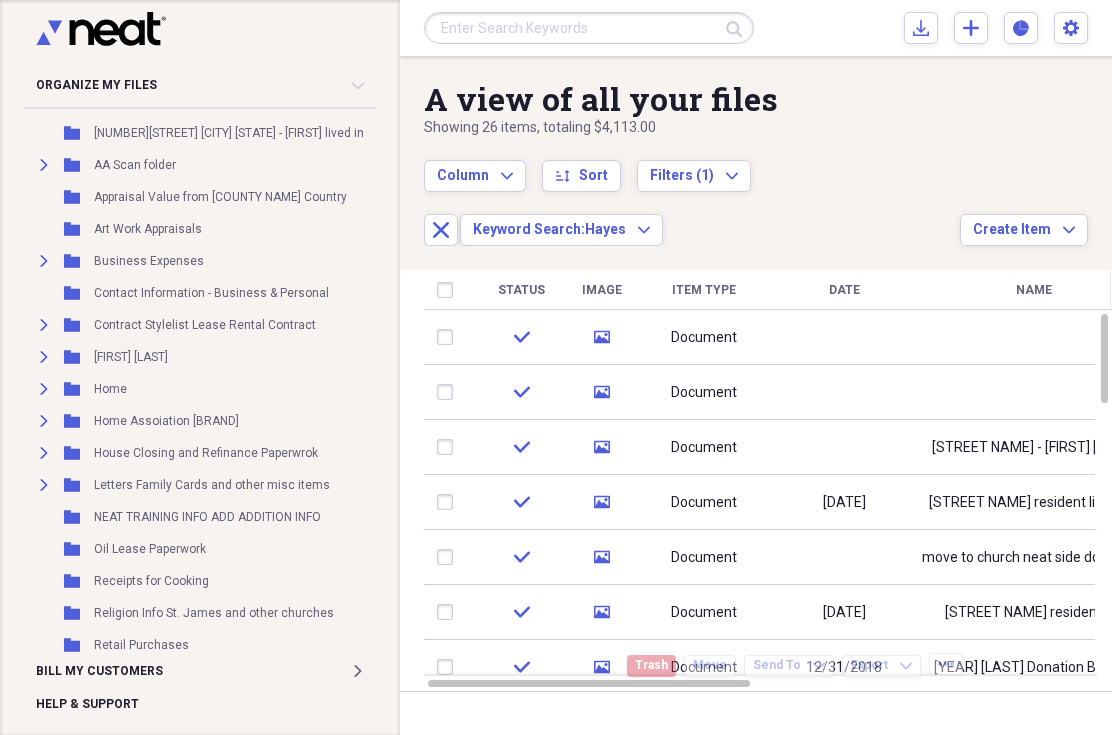 scroll, scrollTop: 160, scrollLeft: 0, axis: vertical 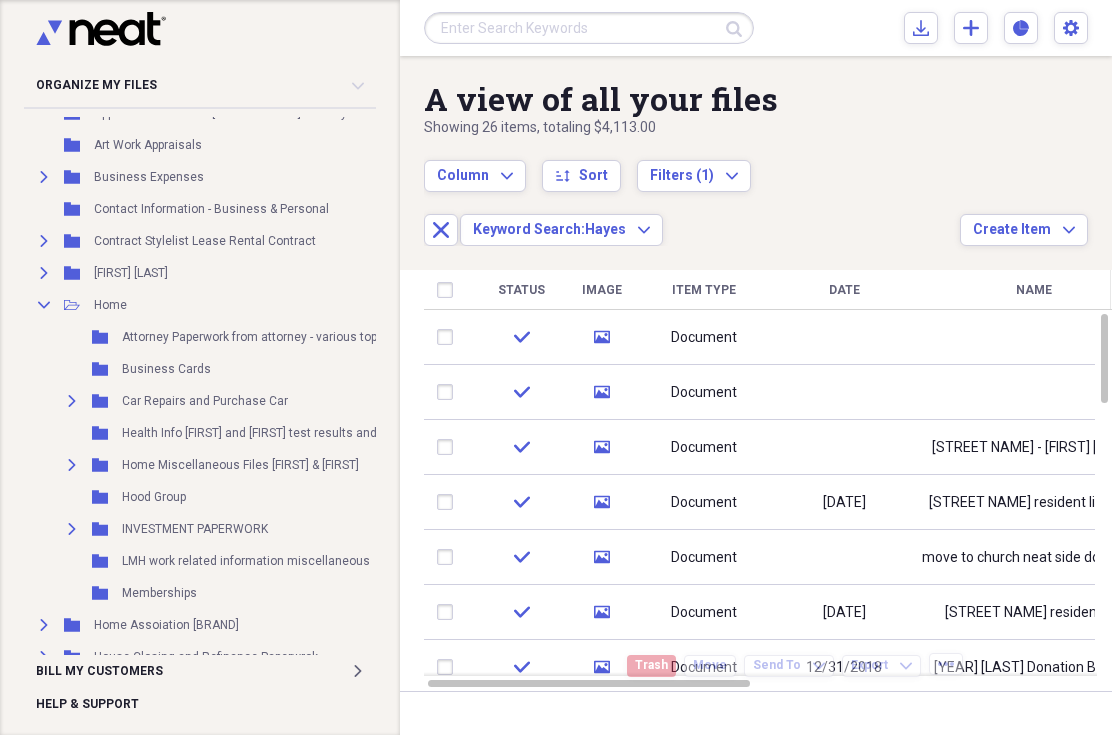 click on "Expand" 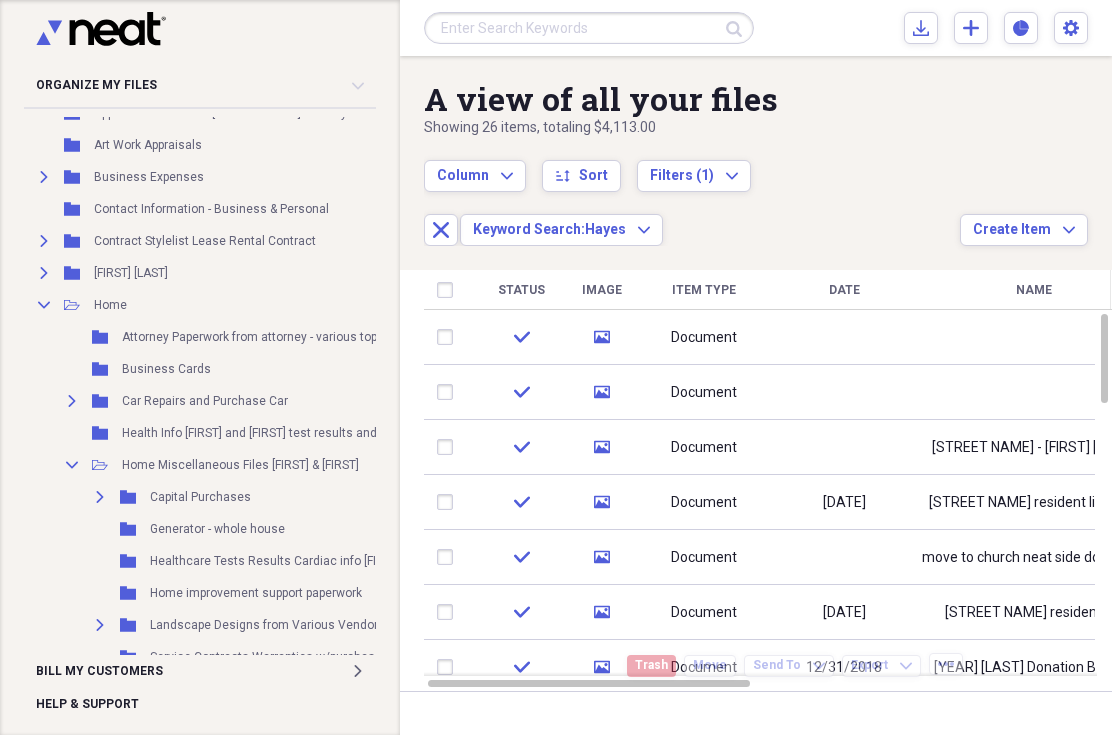 click on "Expand" at bounding box center (100, 497) 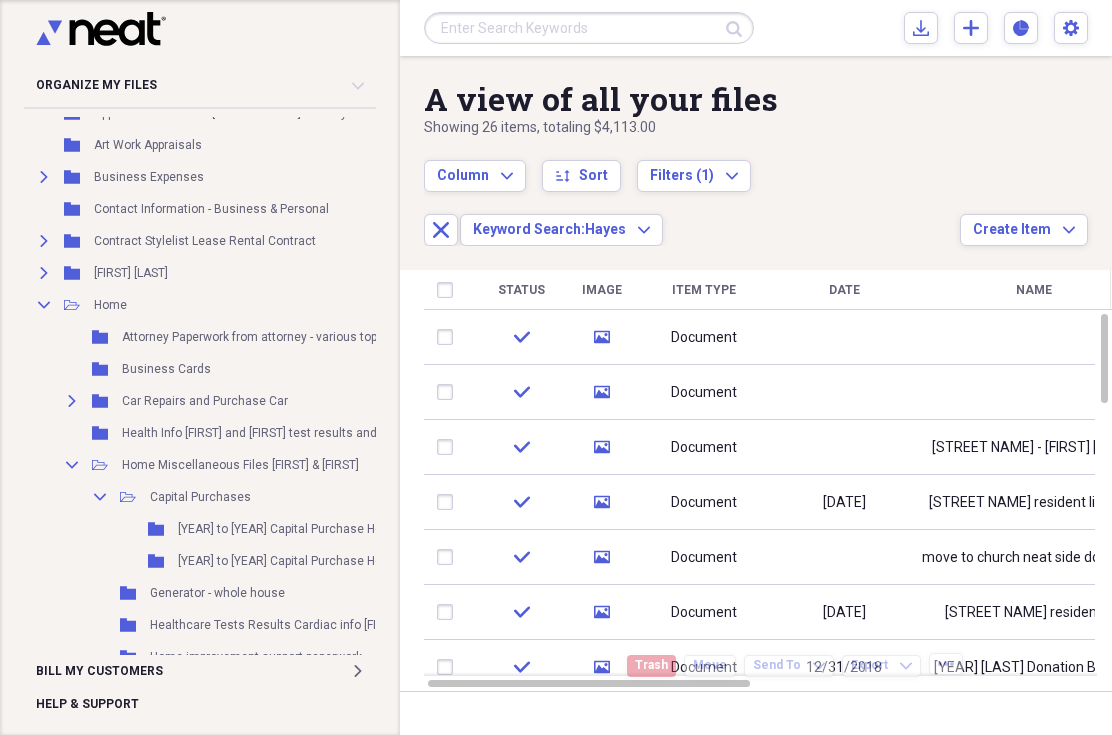 click on "[YEAR] to [YEAR] Capital Purchase Home" at bounding box center [289, 561] 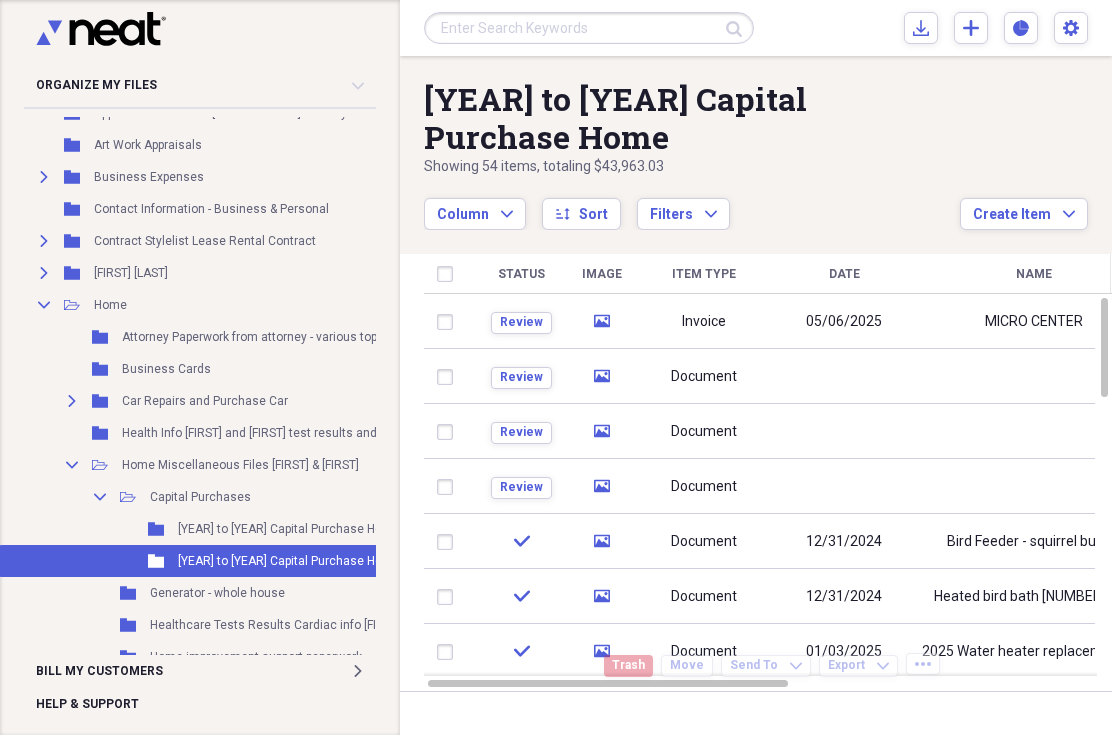 click on "media" 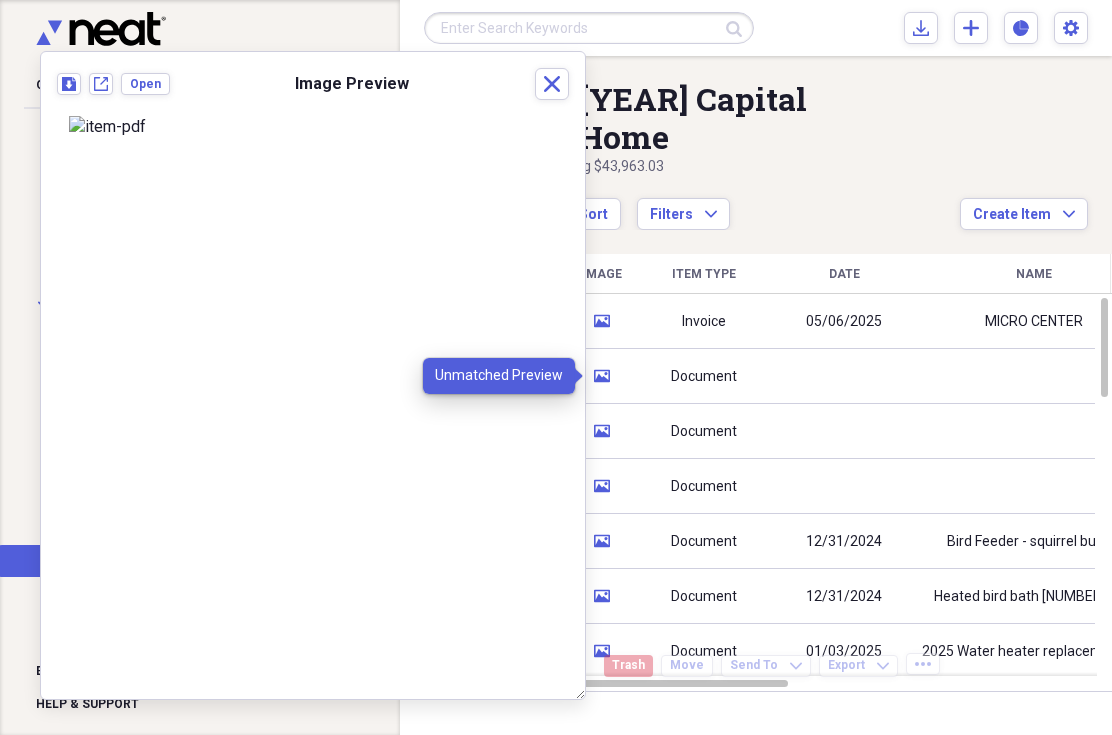 click 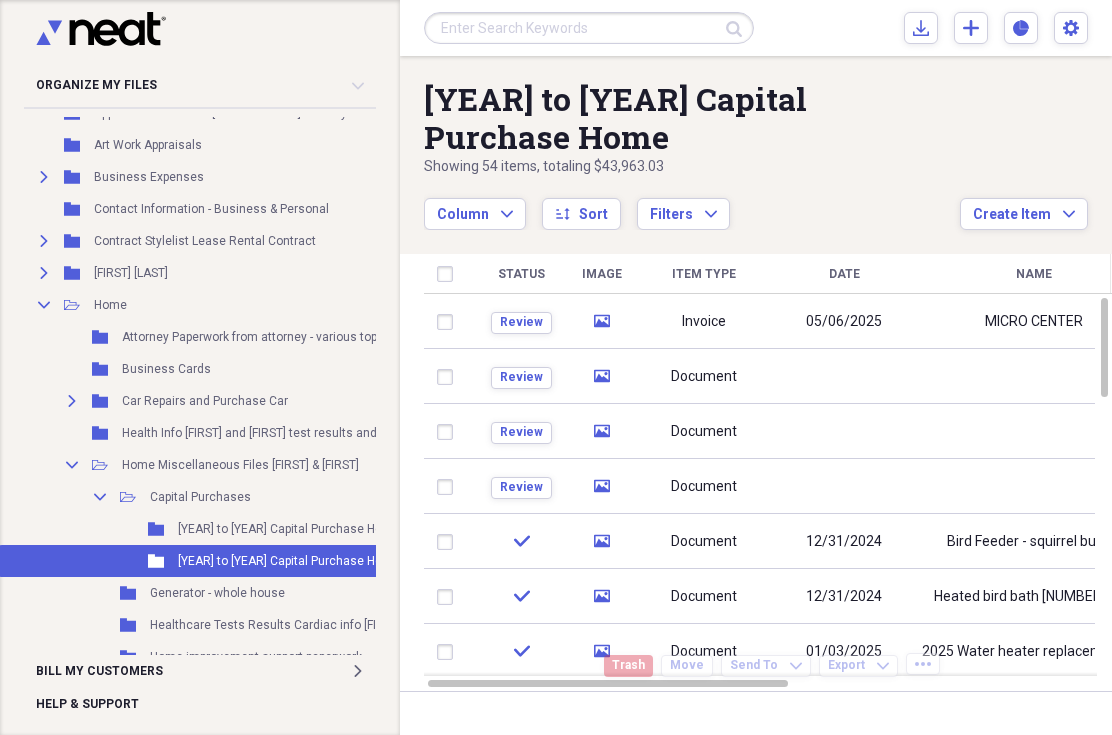 click 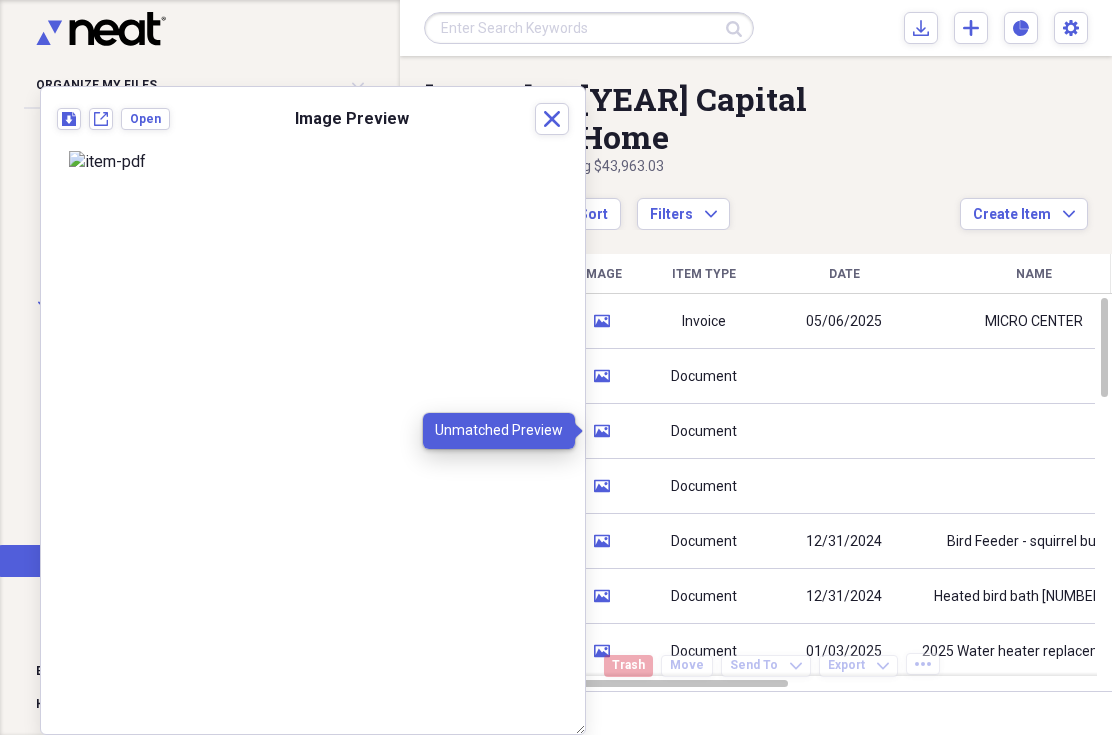 click on "Close" at bounding box center (552, 119) 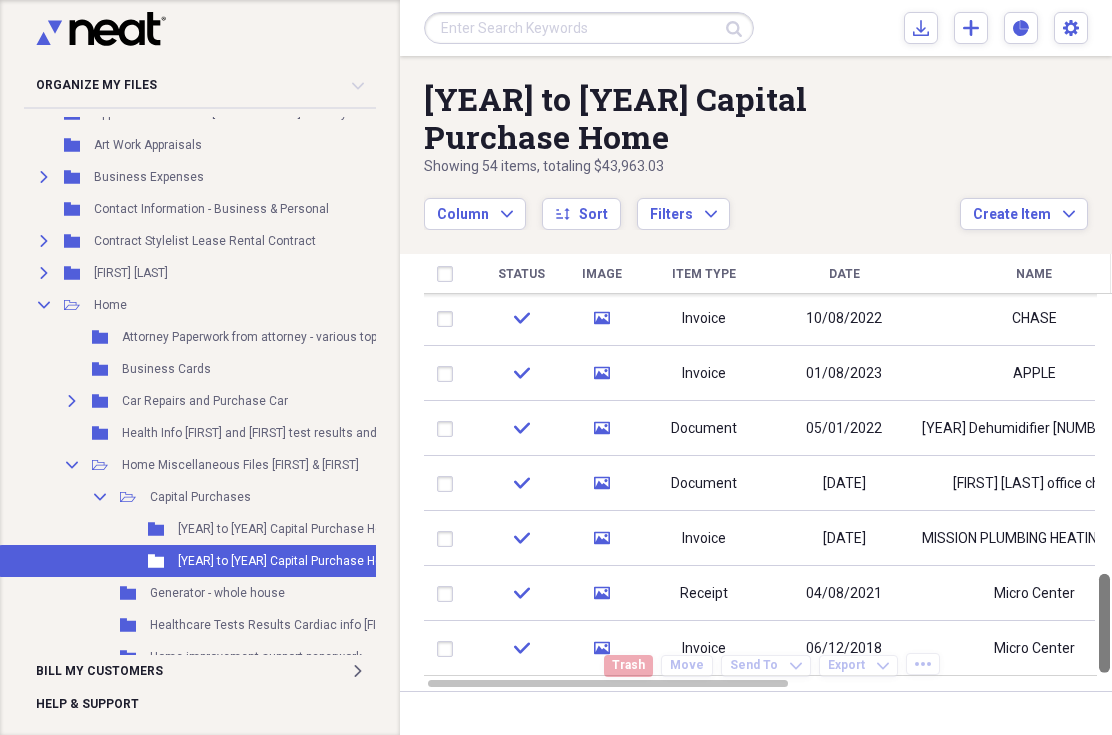 click on "Next" at bounding box center (1065, 666) 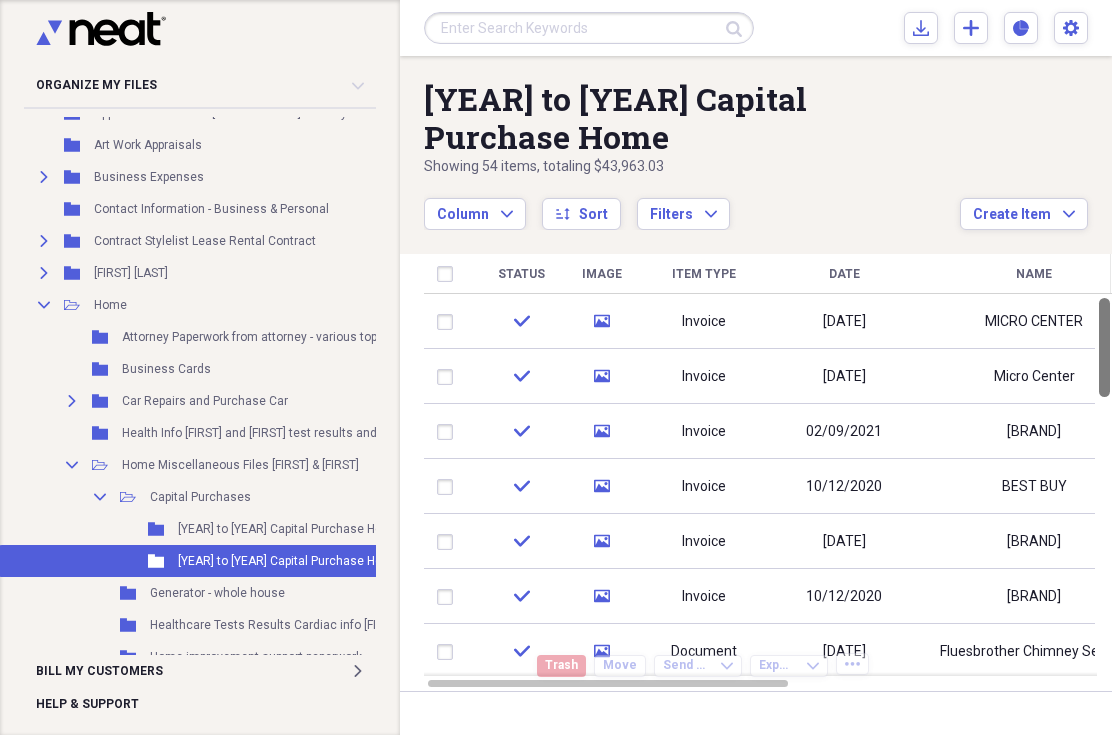 click at bounding box center (1102, 274) 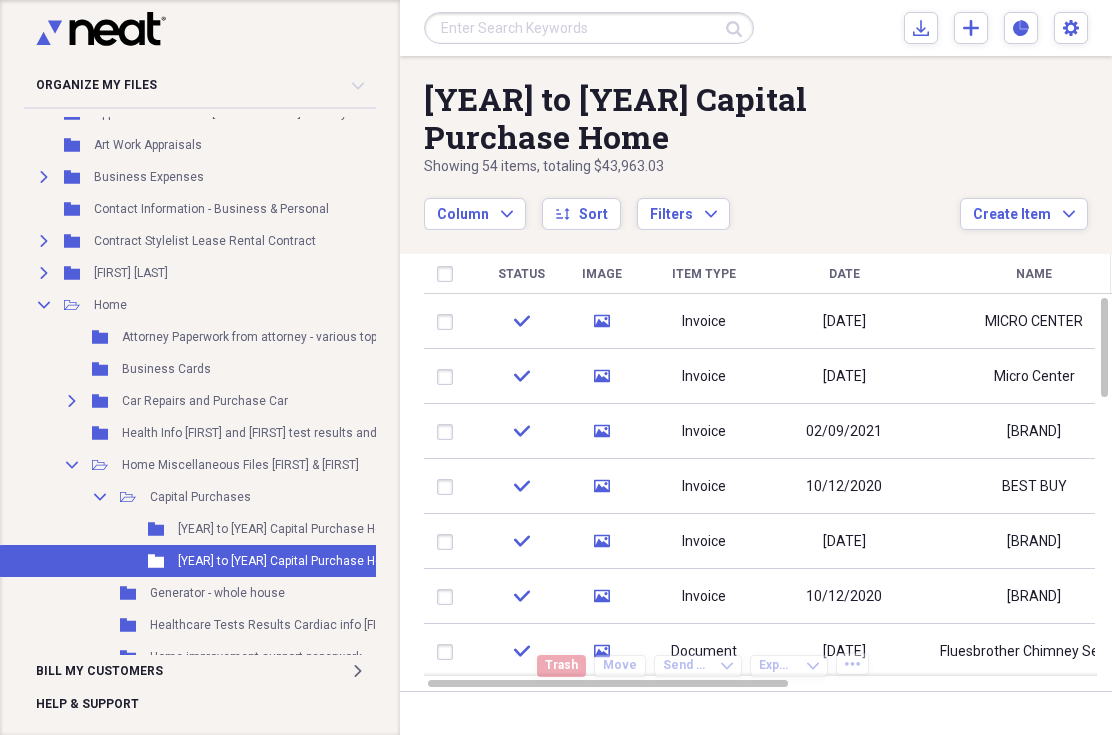 click on "Name" at bounding box center (1034, 274) 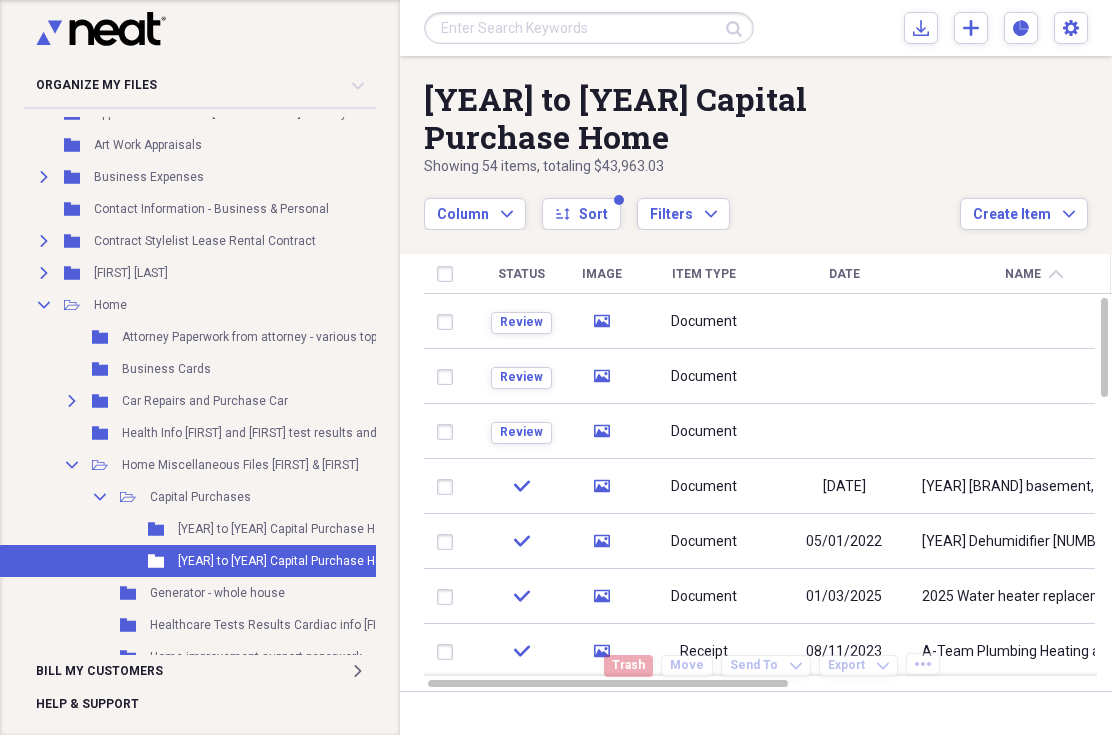 click on "media" 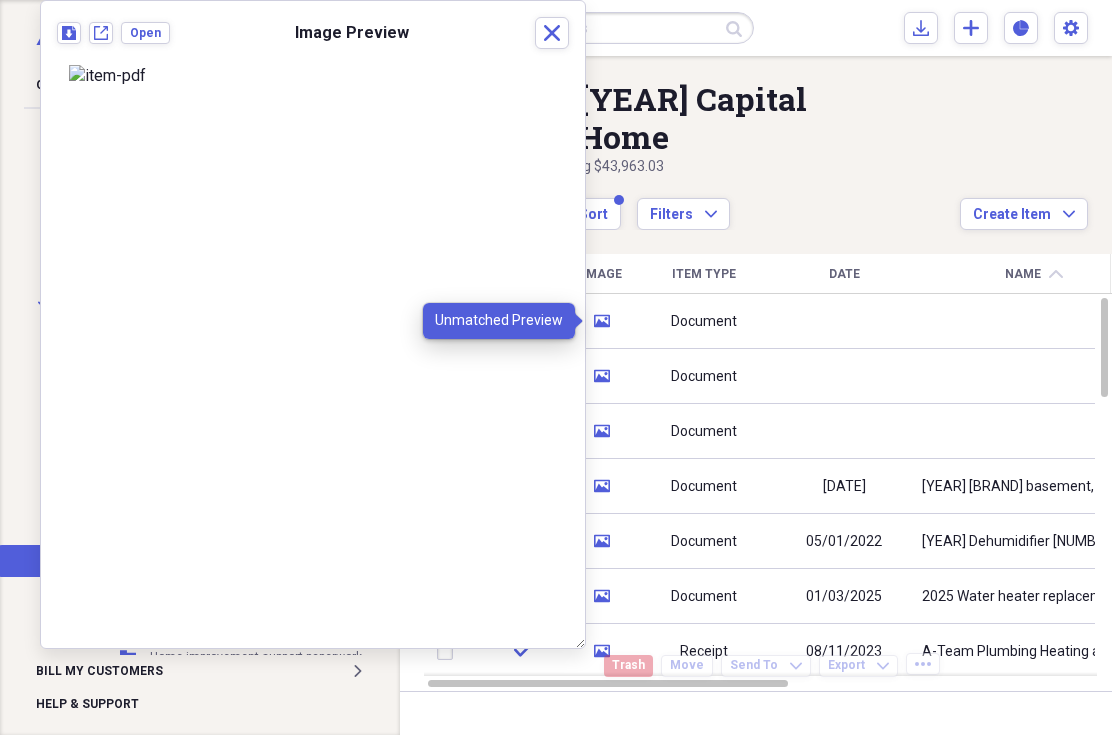 scroll, scrollTop: 0, scrollLeft: 0, axis: both 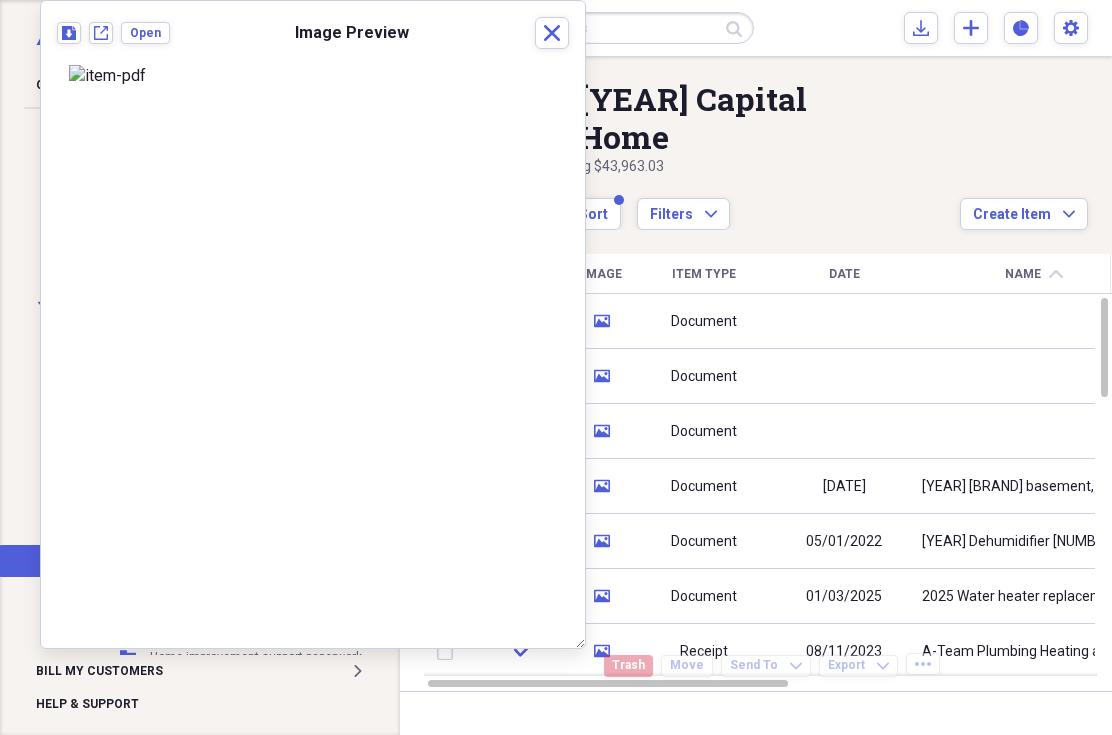 click 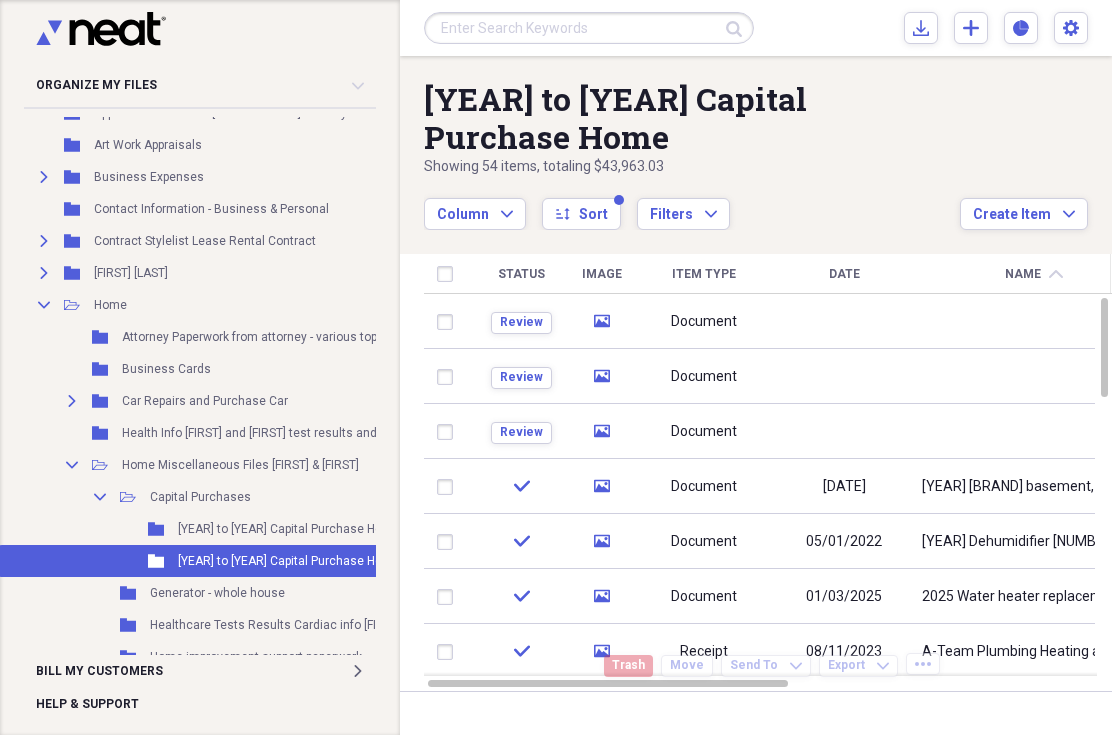 click on "media" at bounding box center [602, 376] 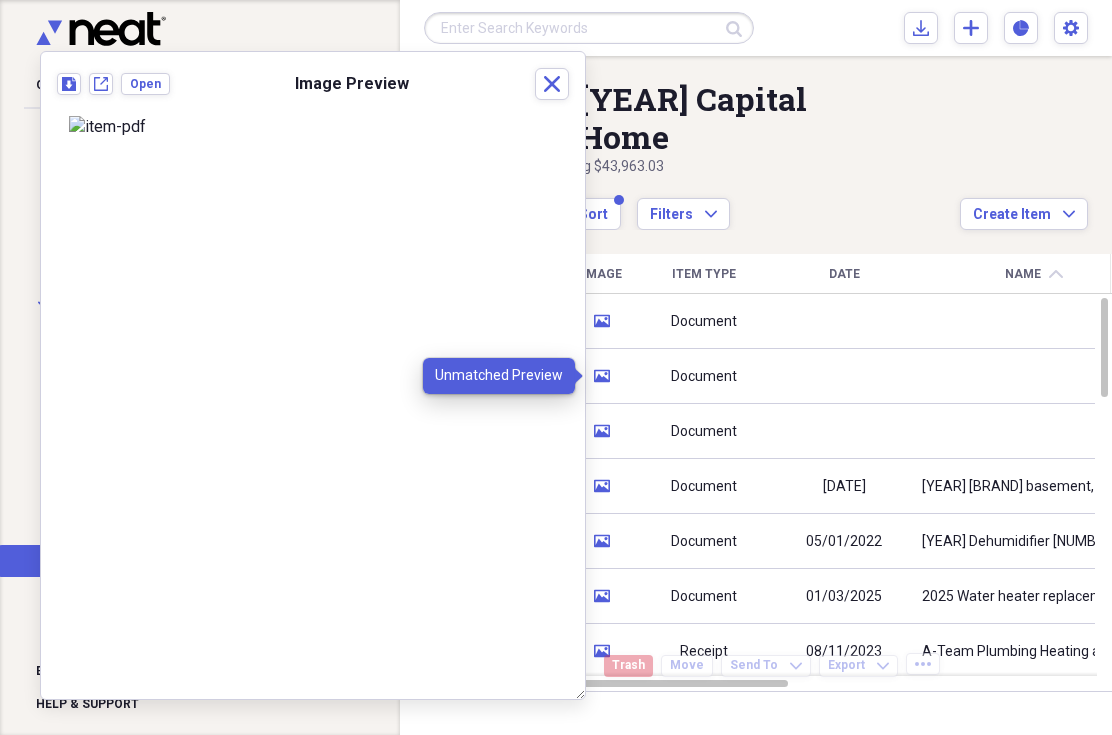 click on "Close" at bounding box center [552, 84] 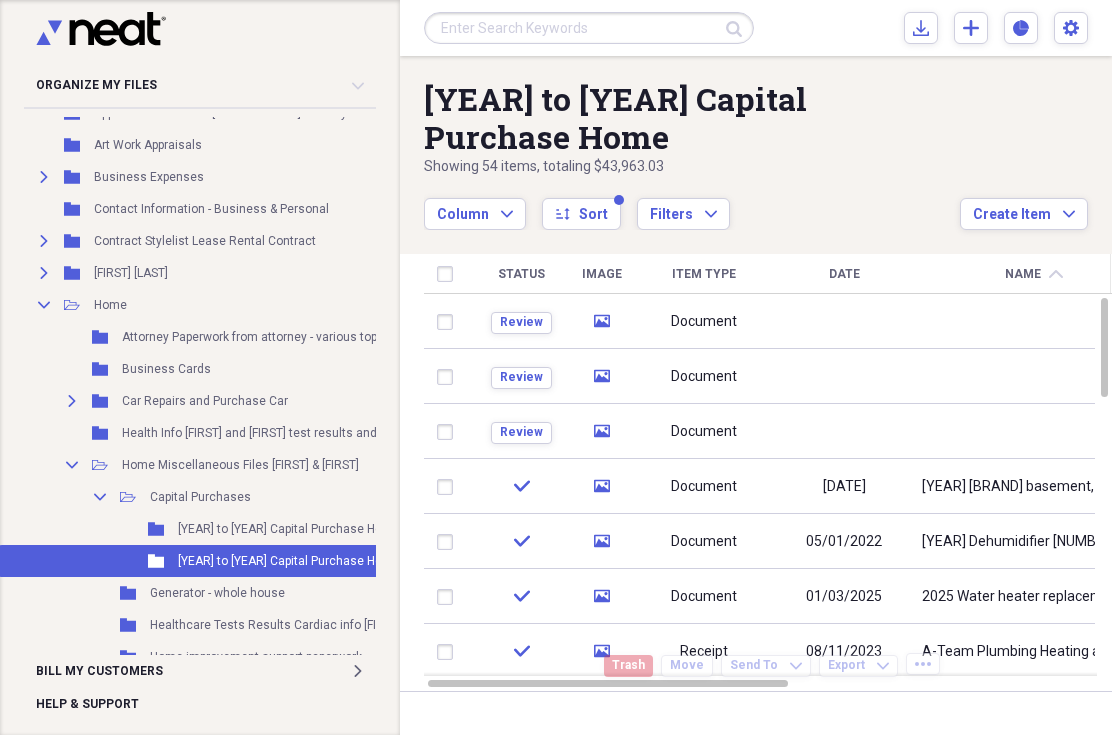 click 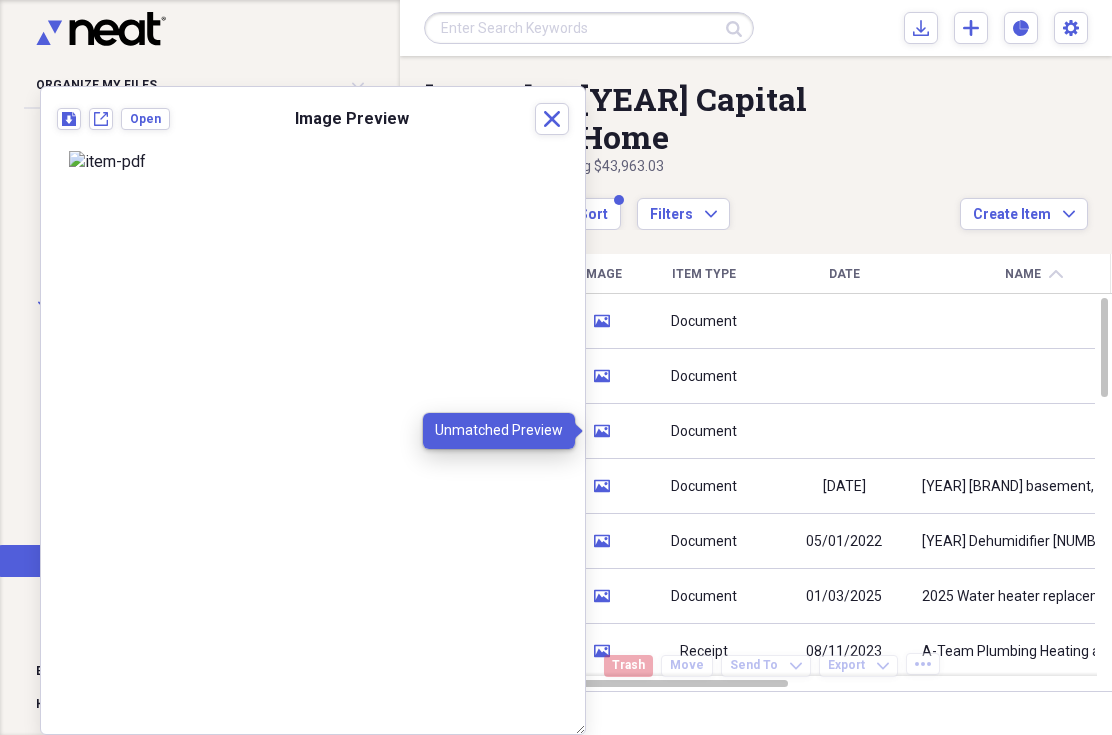 click on "Close" at bounding box center [552, 119] 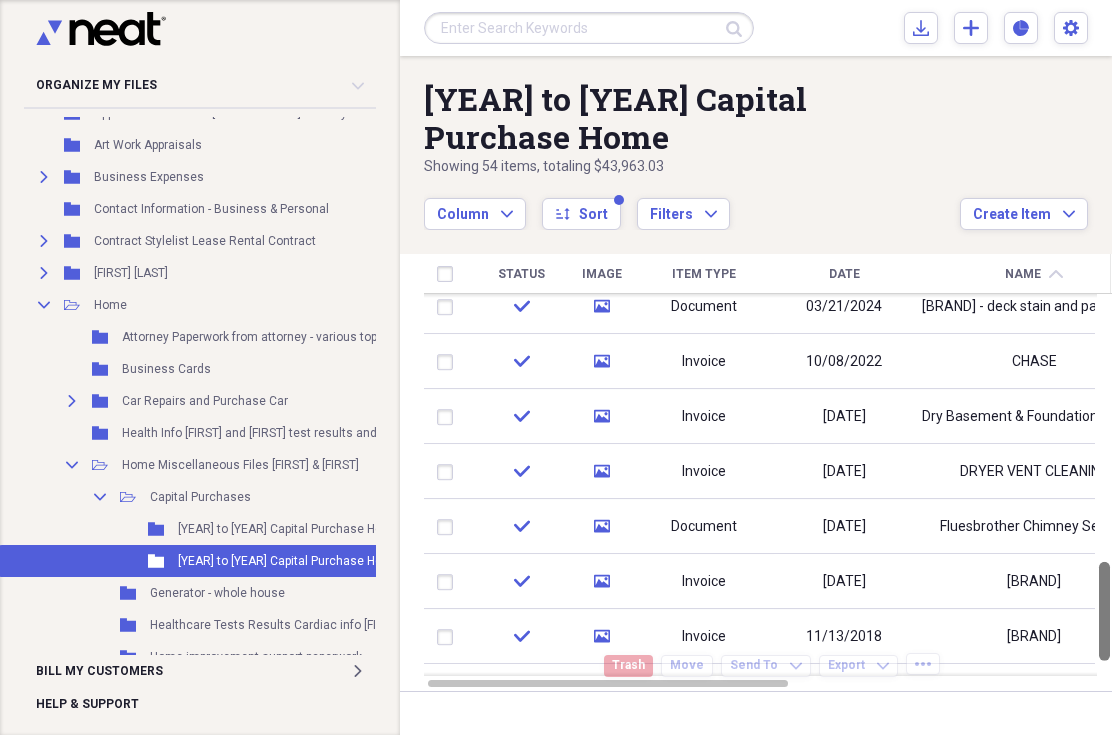 click at bounding box center (1104, 611) 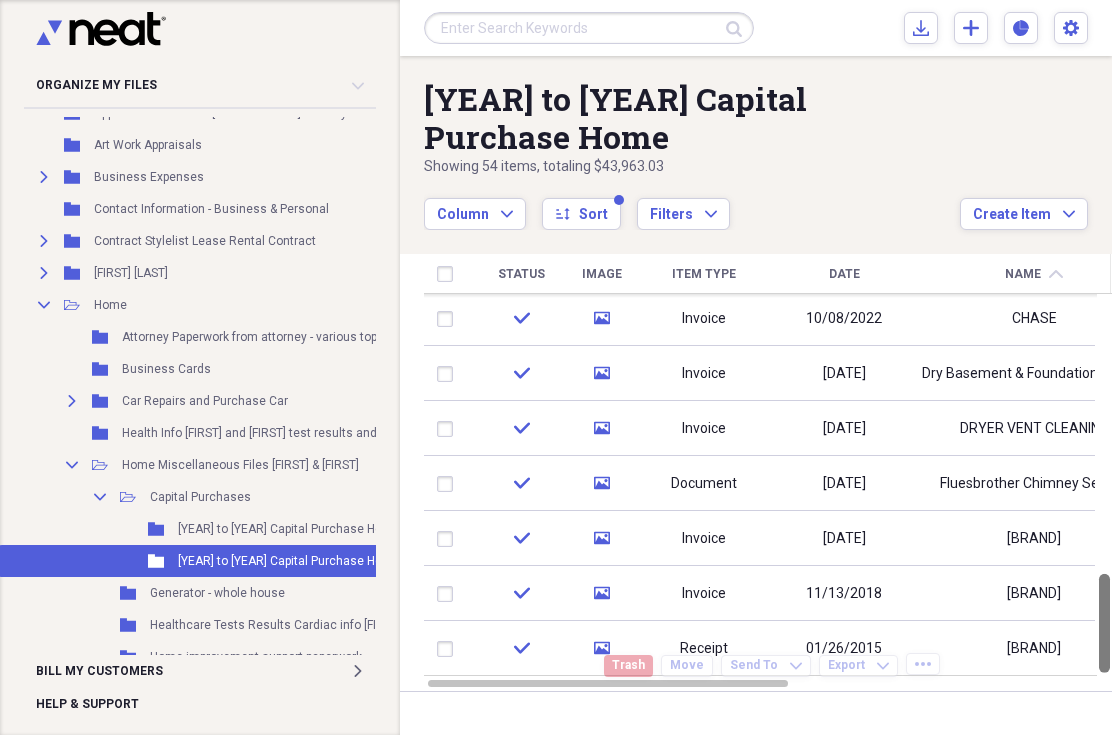 click at bounding box center [1104, 623] 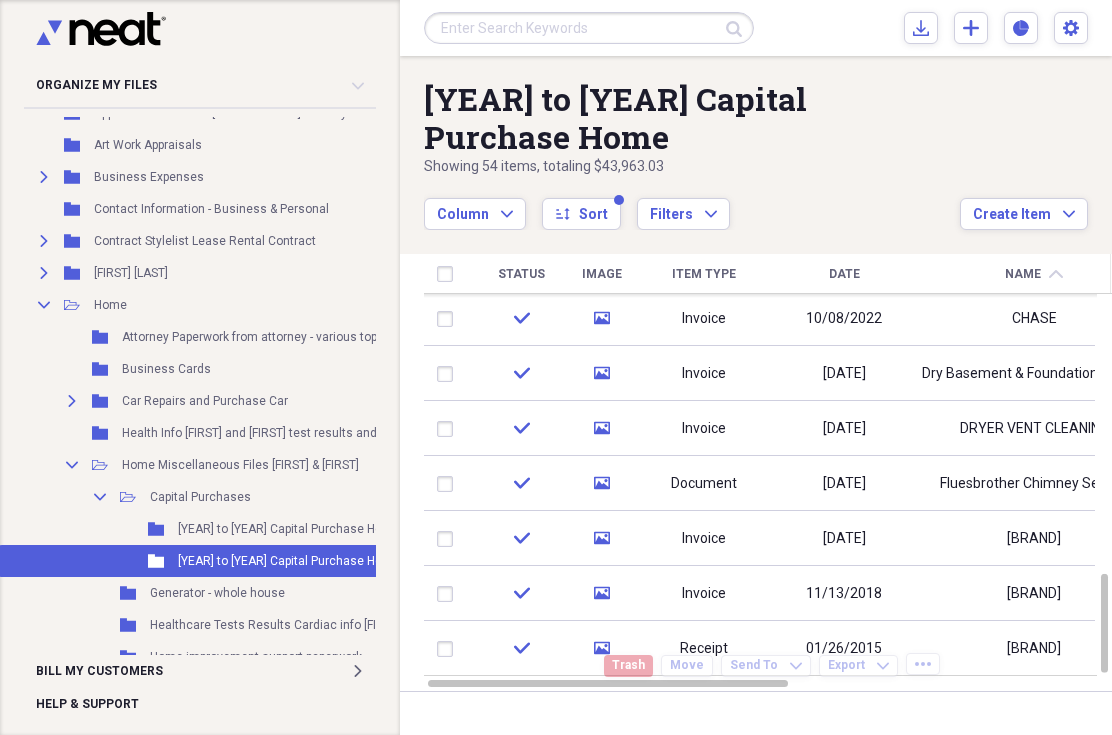 click on "Next" at bounding box center [1065, 666] 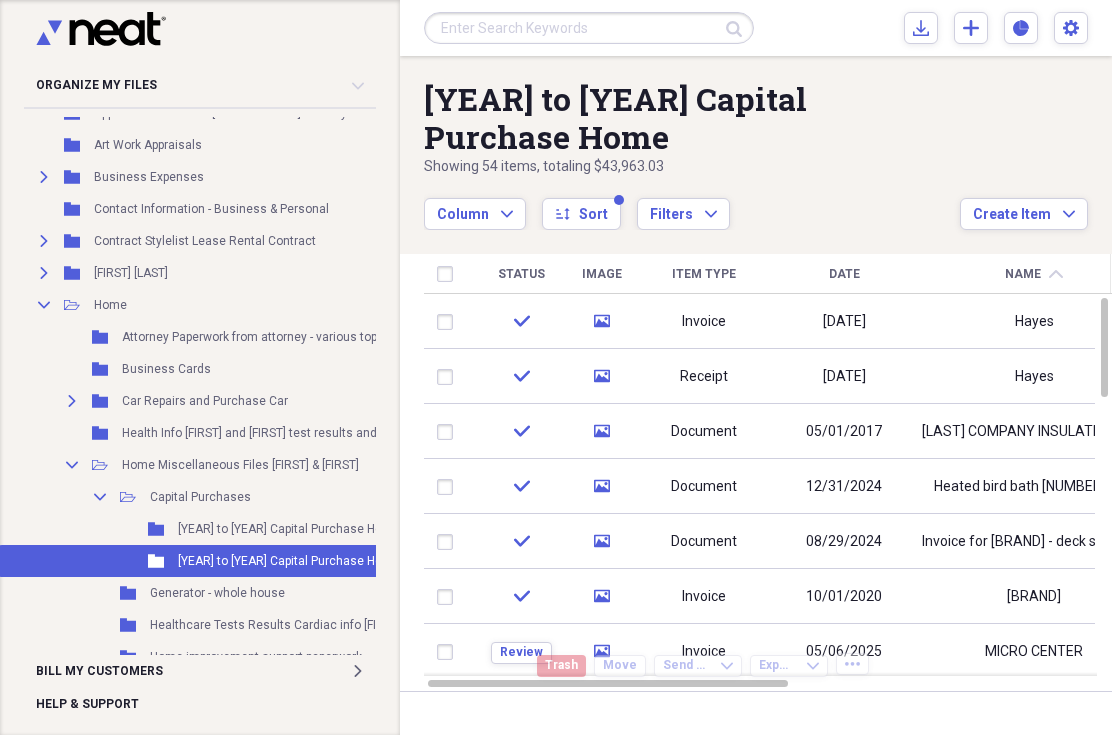 click on "[DATE]" at bounding box center [844, 322] 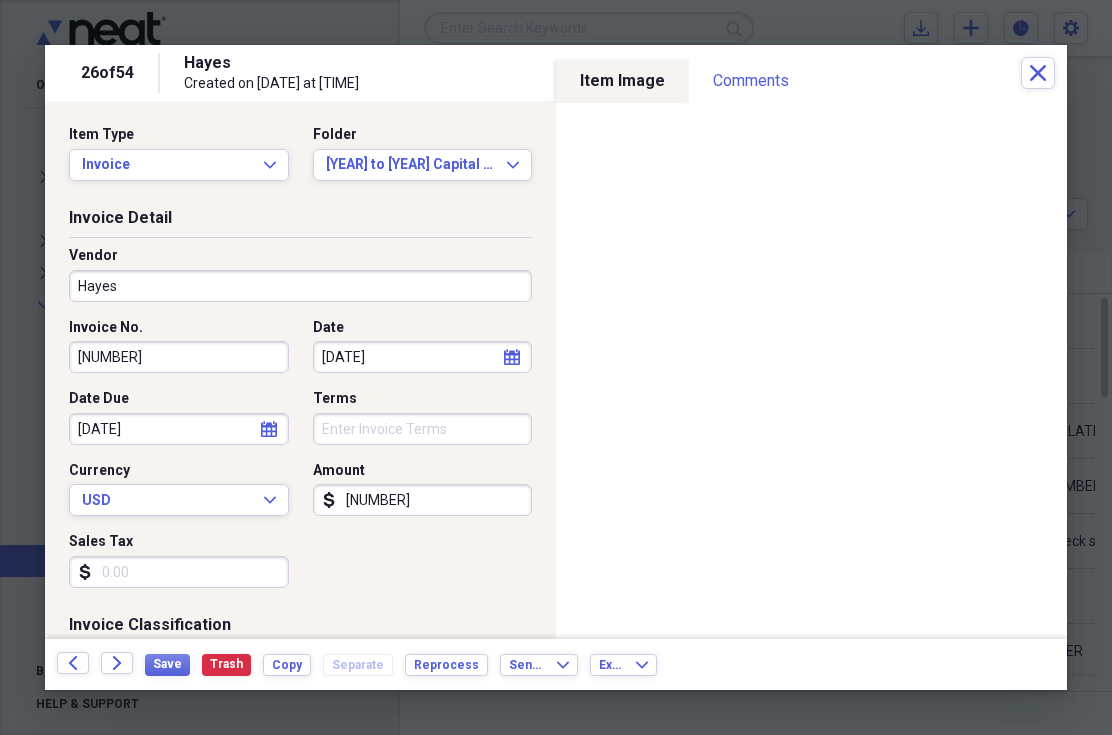 click on "Forward" 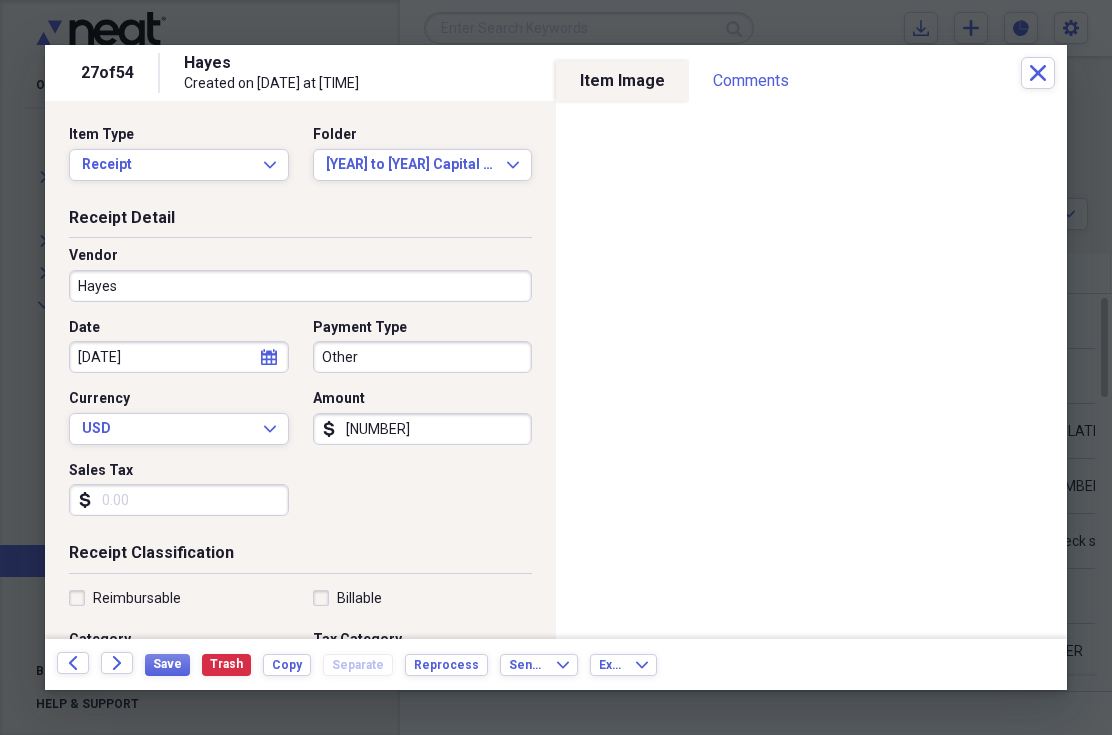 click on "Forward" 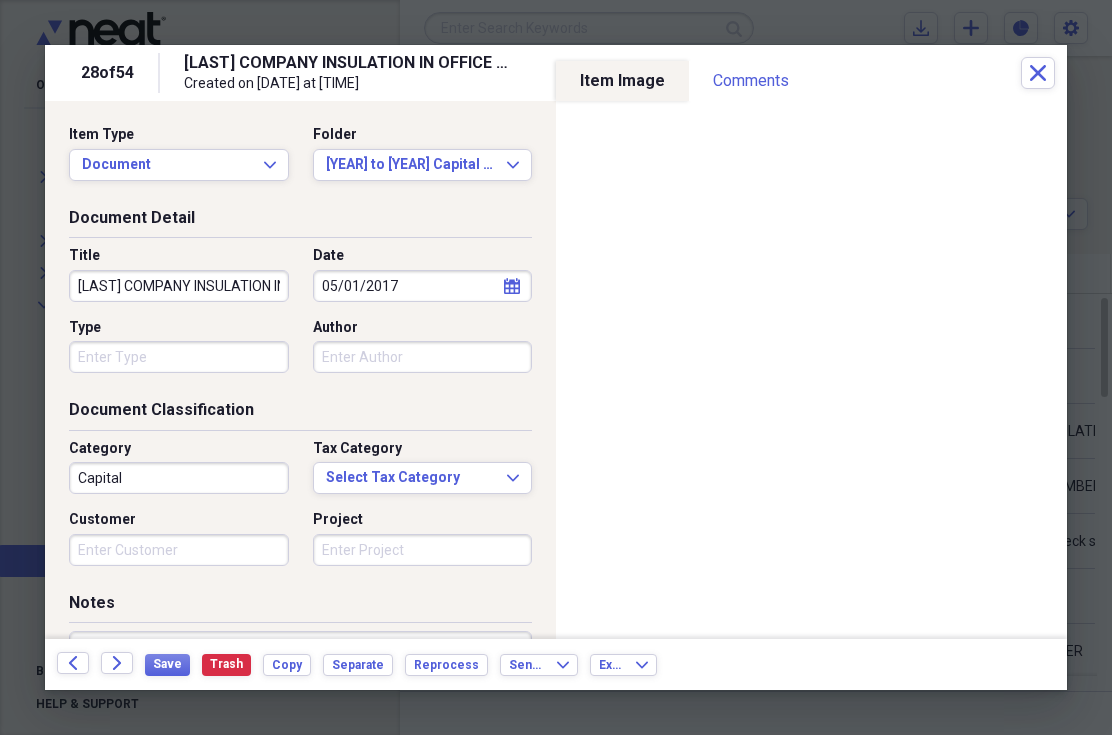 click on "Forward" at bounding box center (117, 663) 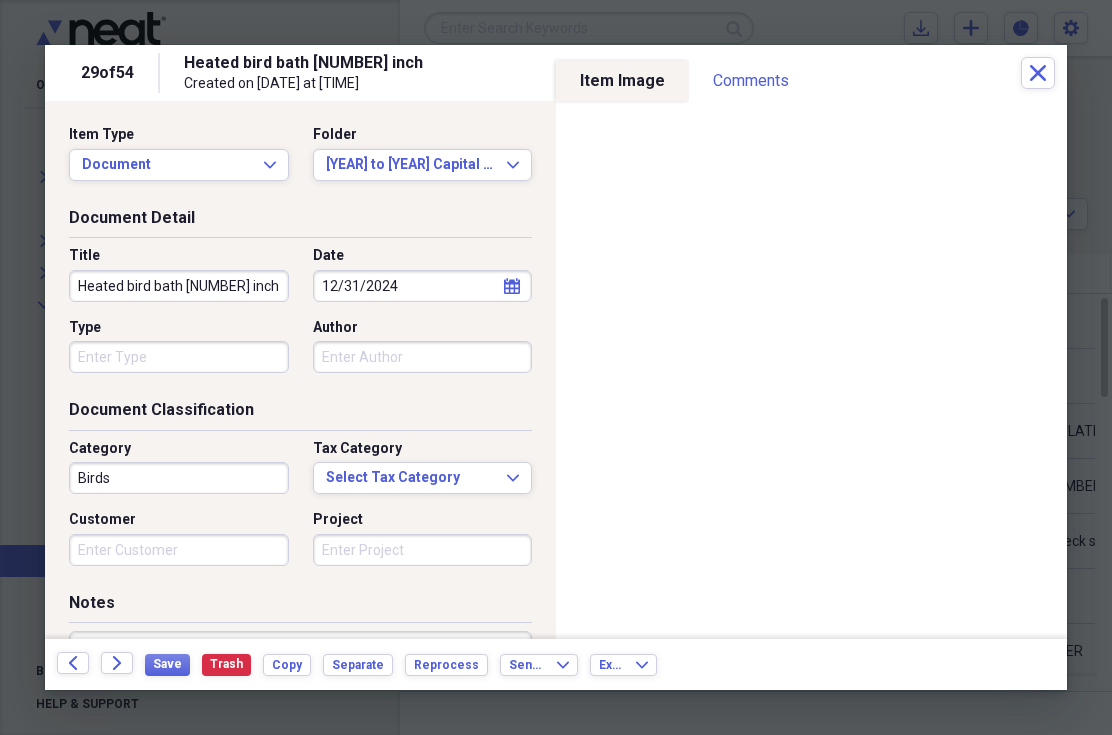 click on "Forward" 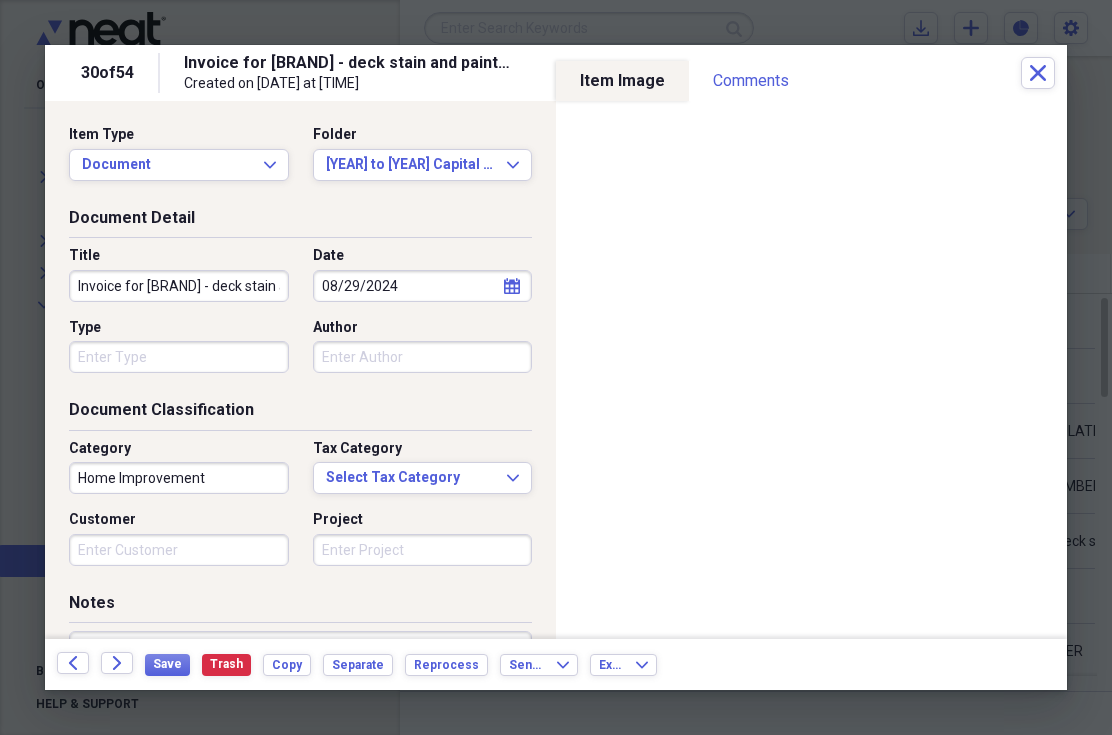 click on "Forward" 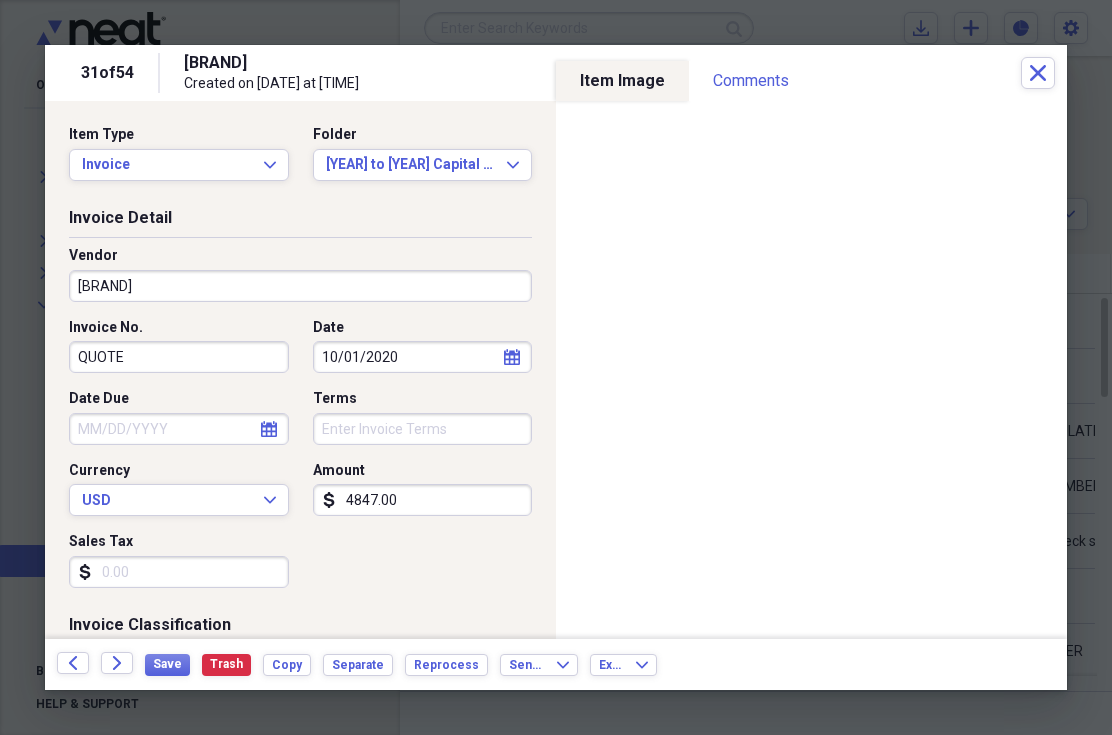 click on "Forward" 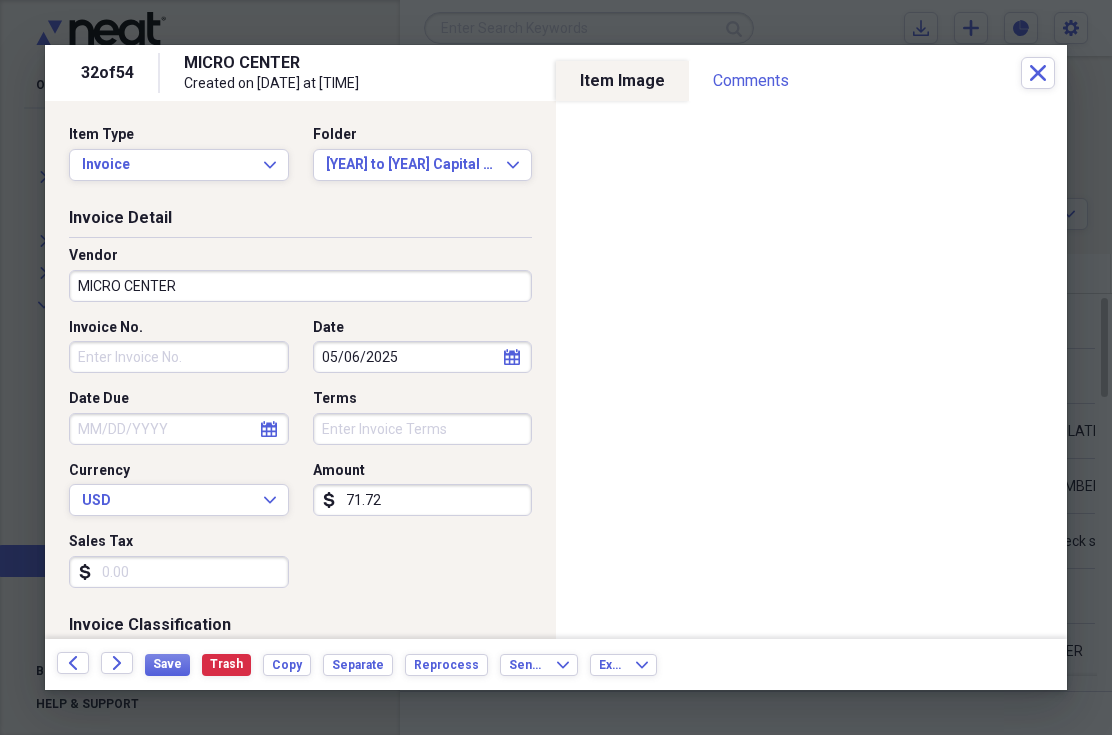 click on "Forward" 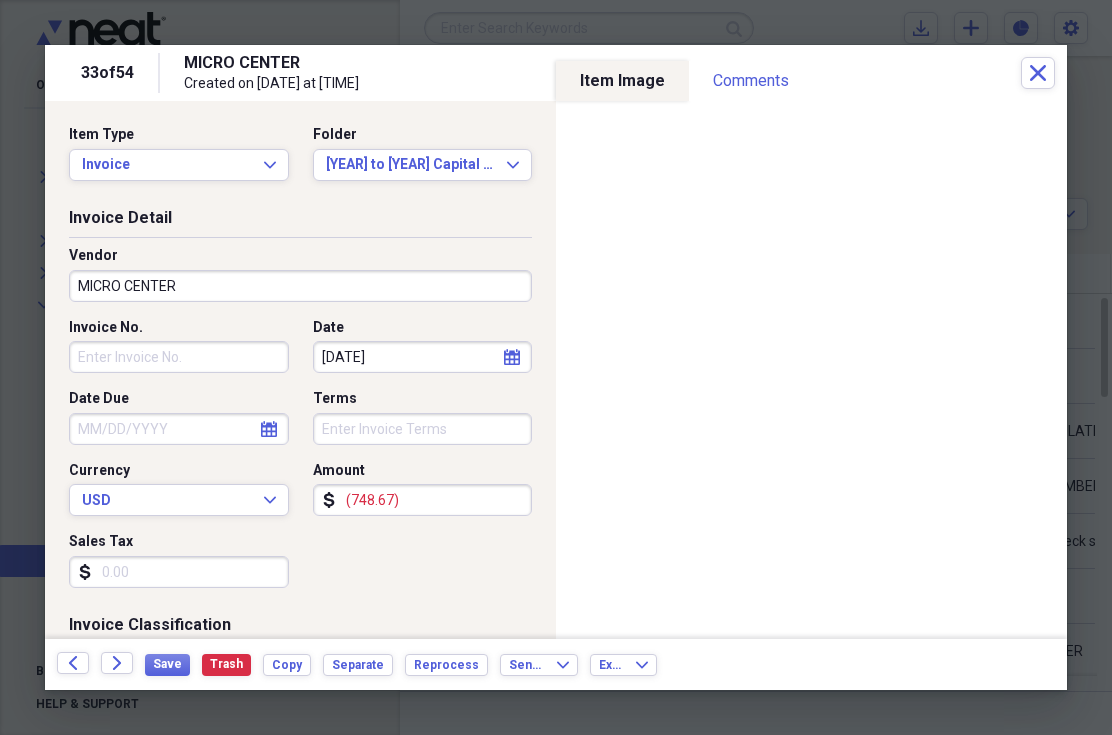 click on "Forward" 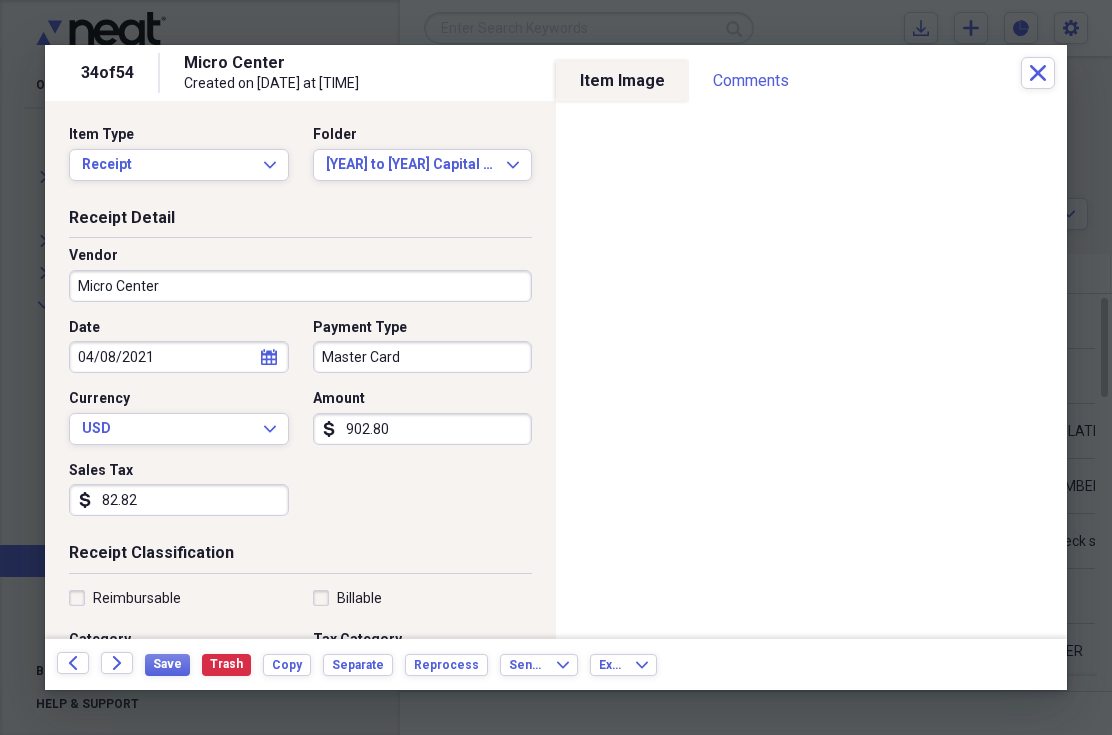 click on "Forward" 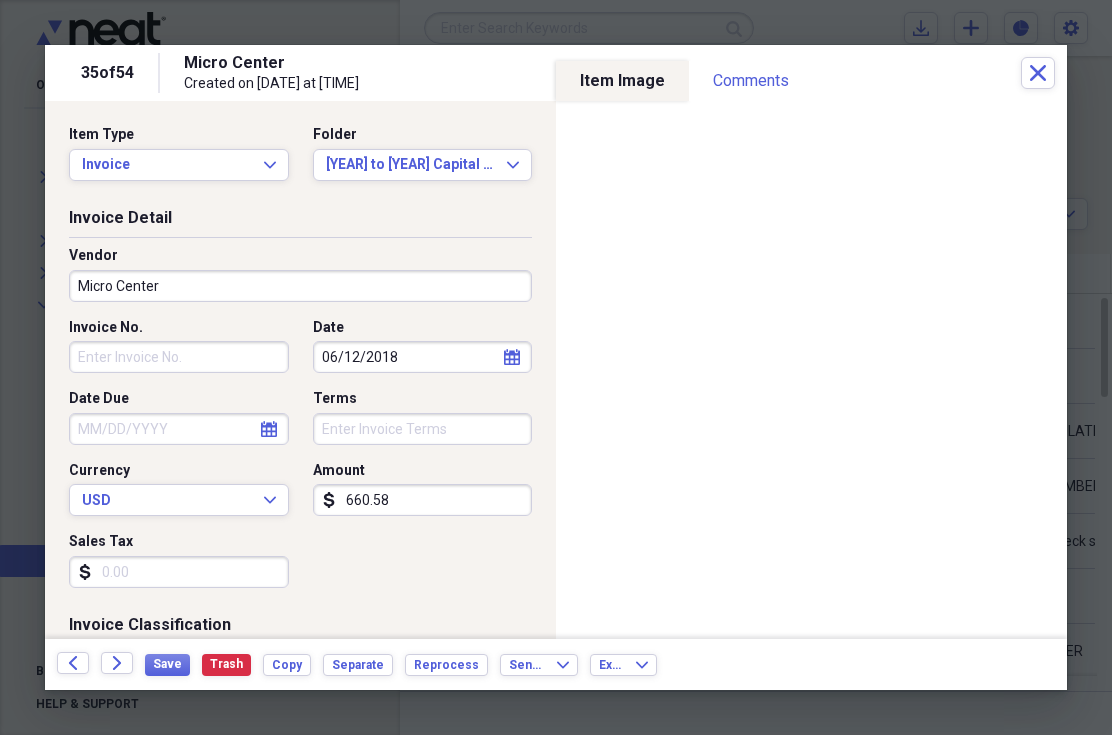 click on "Forward" 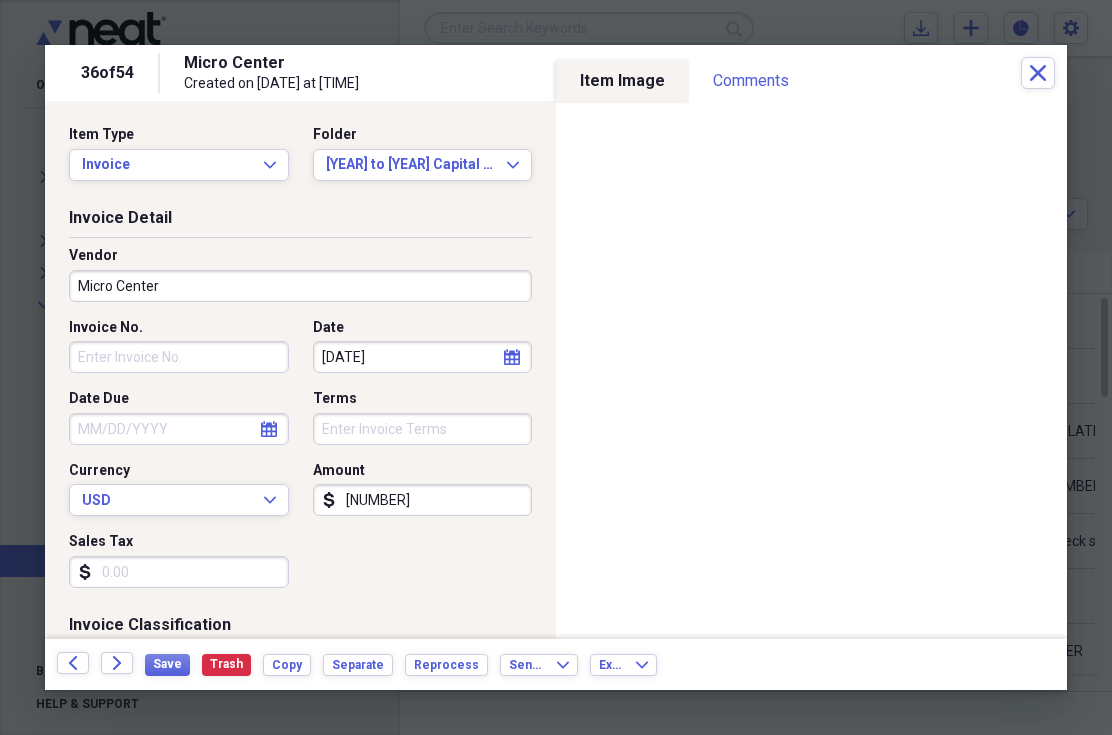 click on "Forward" 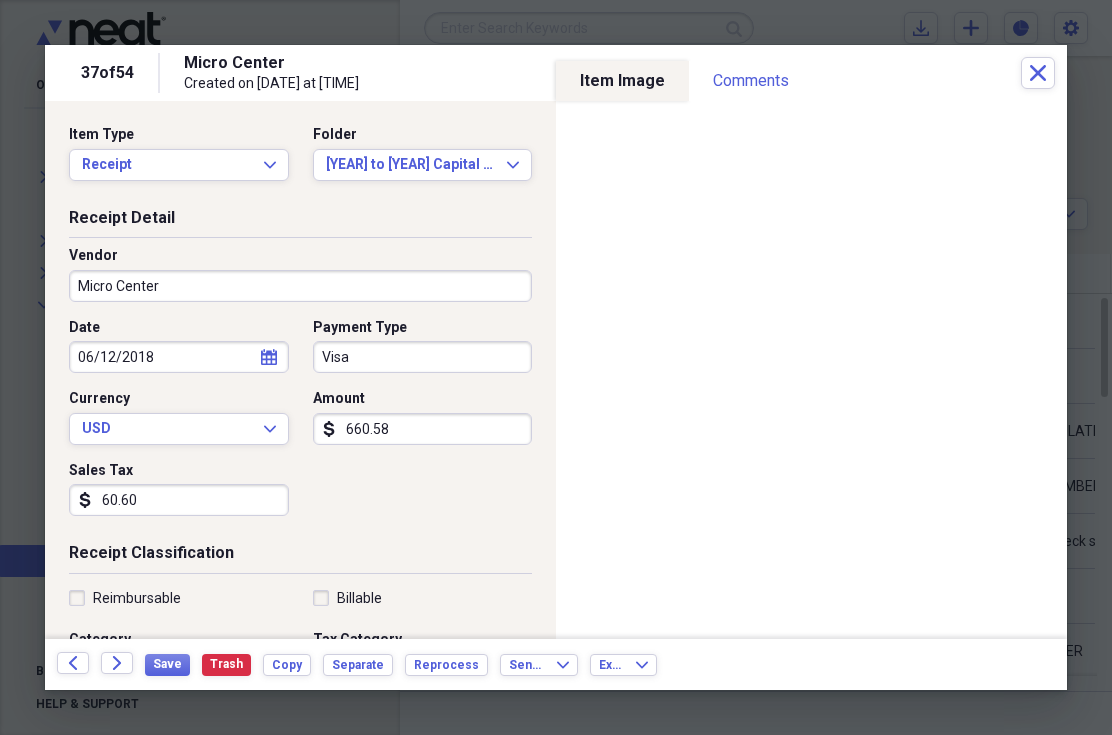 click on "Forward" 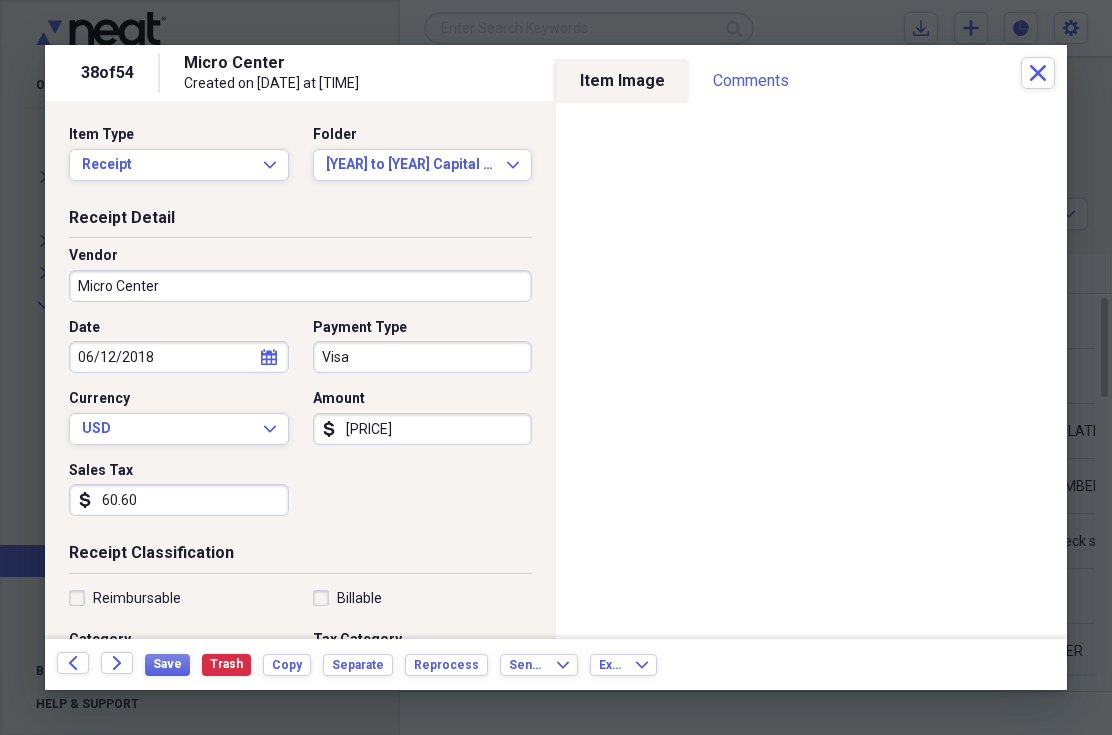 click on "Forward" 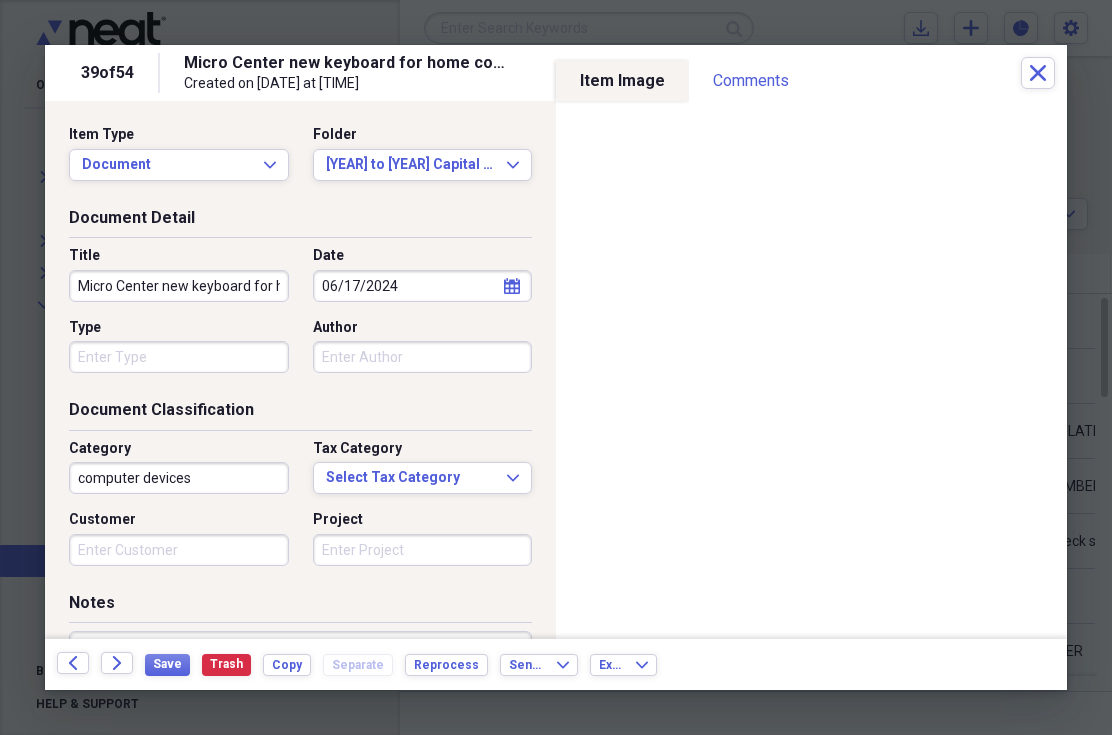 click on "Forward" 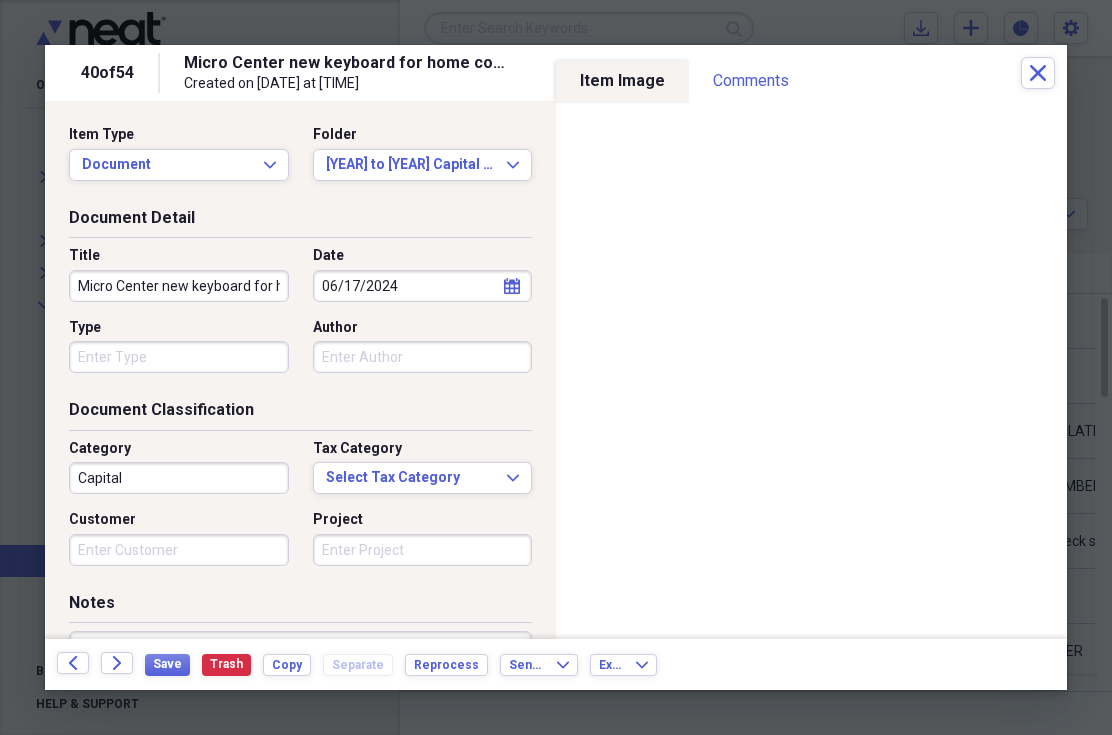 click on "Forward" 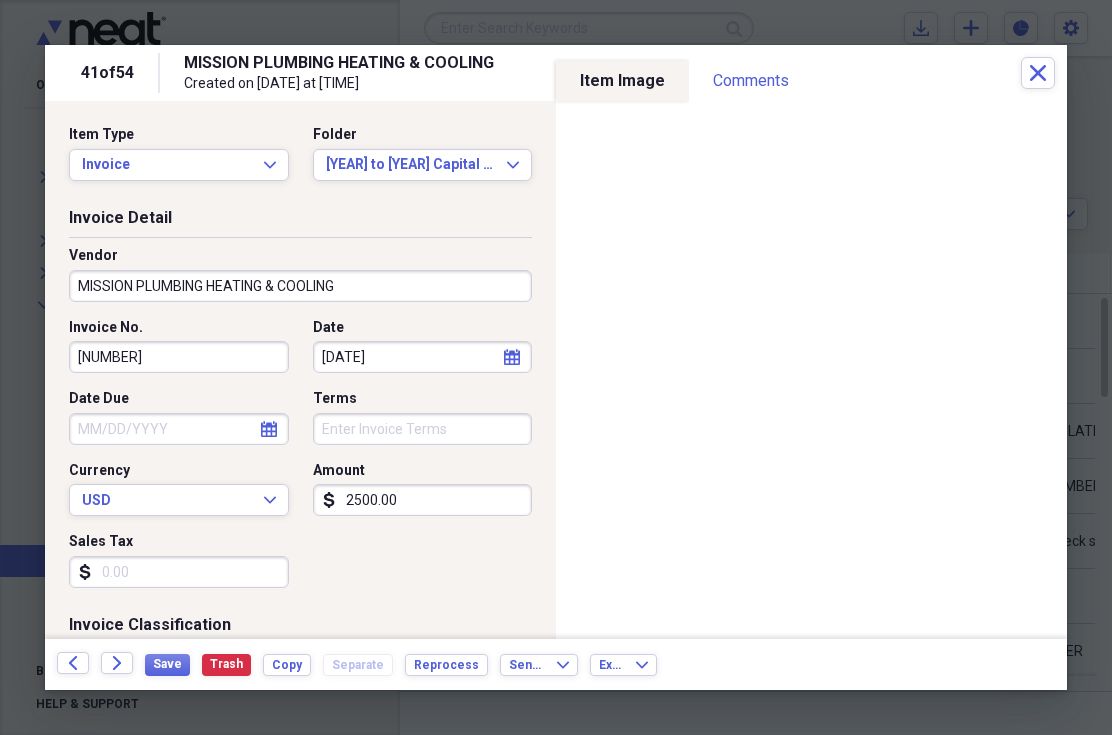 click on "Forward" at bounding box center [117, 663] 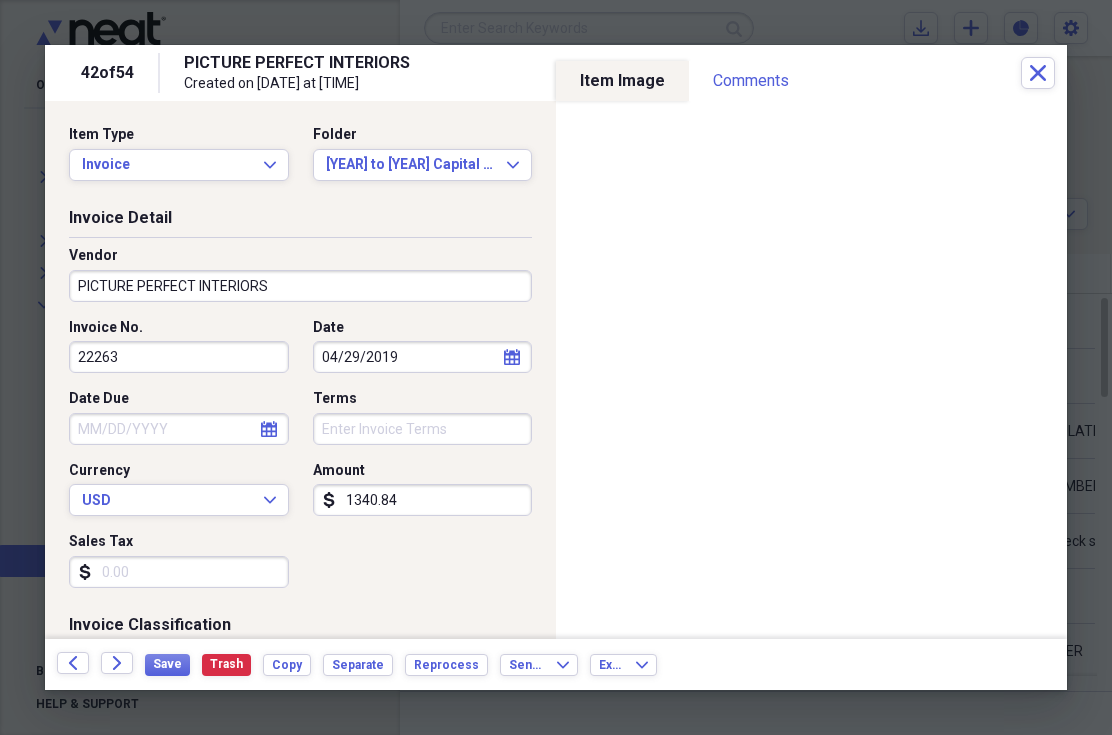 click on "Close" 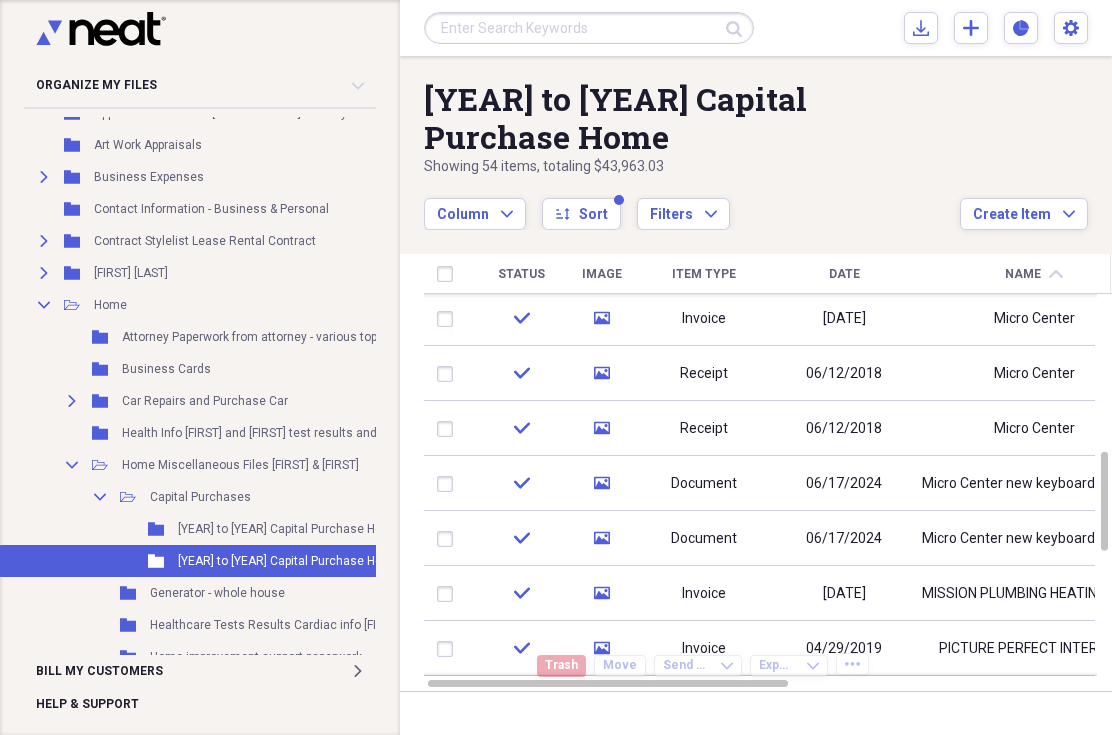 click on "Next" at bounding box center (1065, 666) 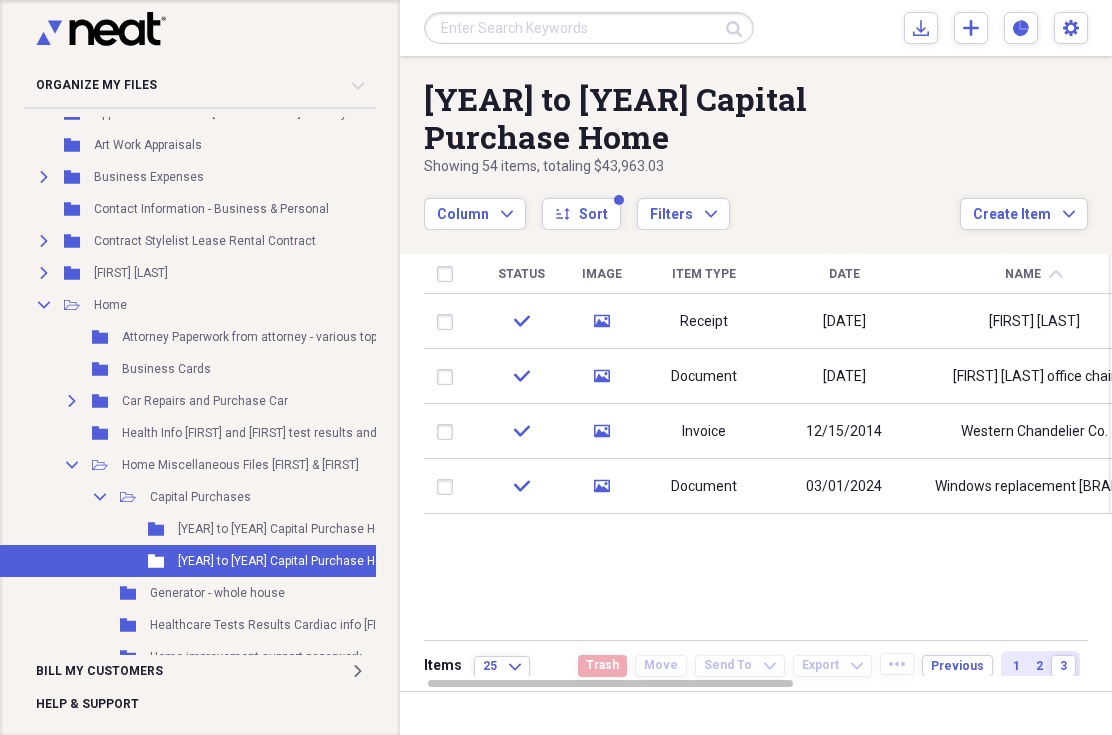 click on "Previous" at bounding box center [957, 666] 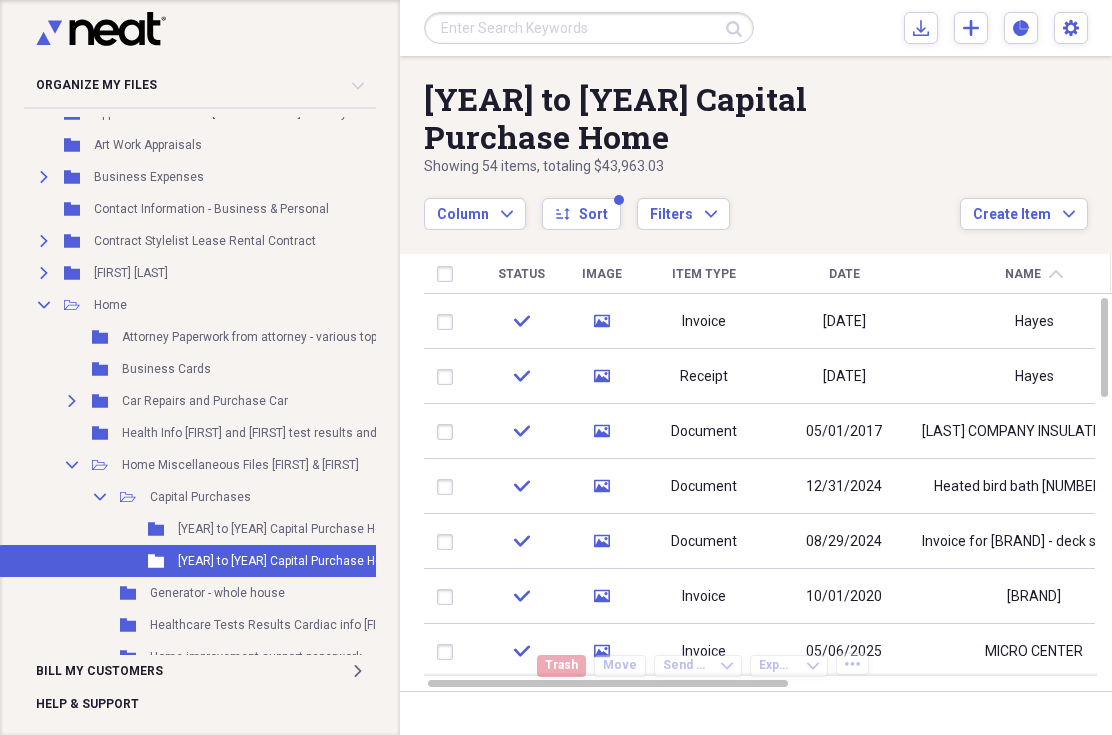 click on "Hayes" at bounding box center [1034, 321] 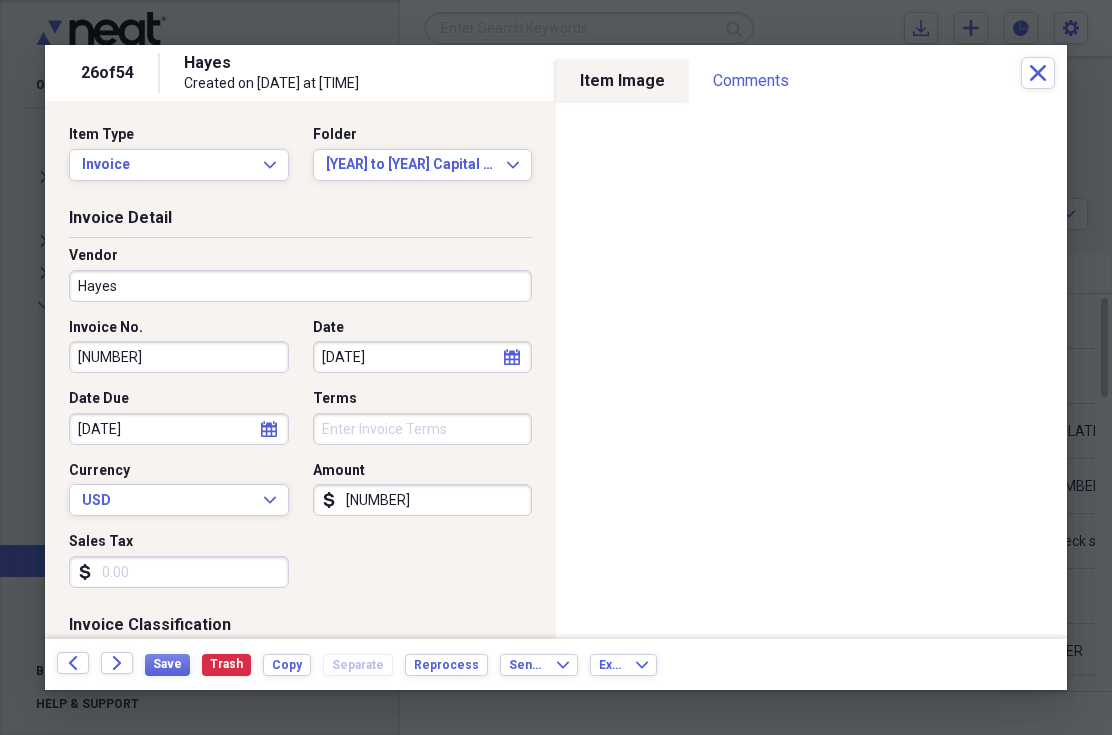 click on "Back" at bounding box center [73, 663] 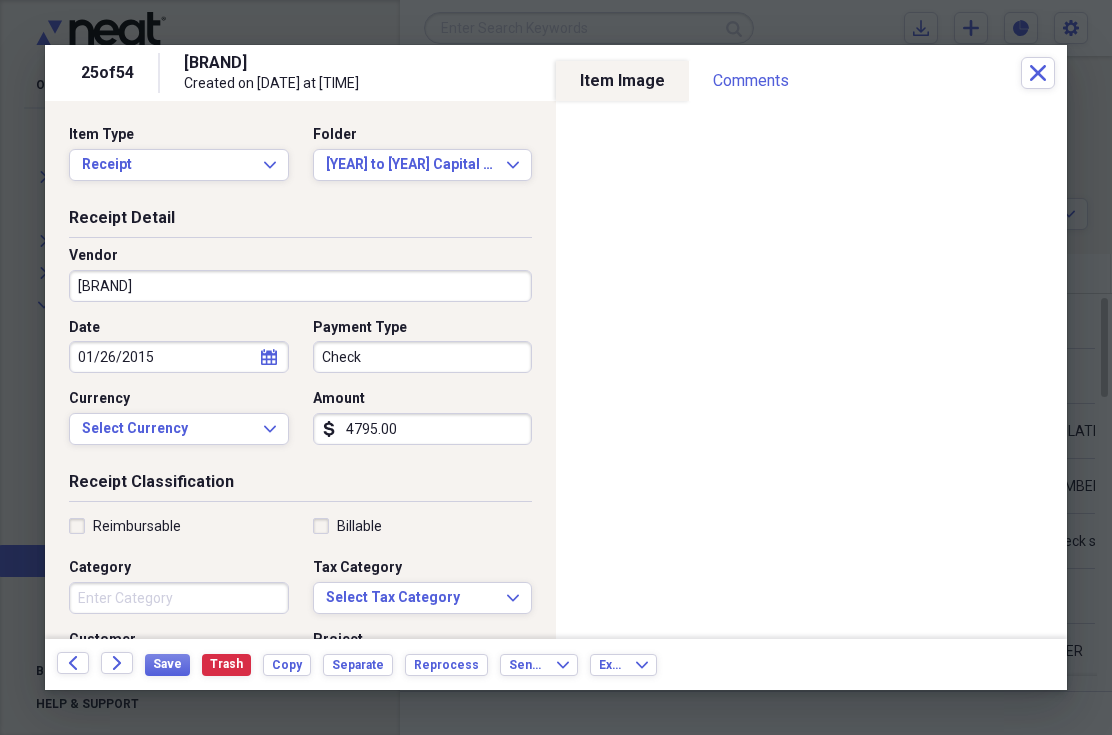 click on "Back" at bounding box center [73, 663] 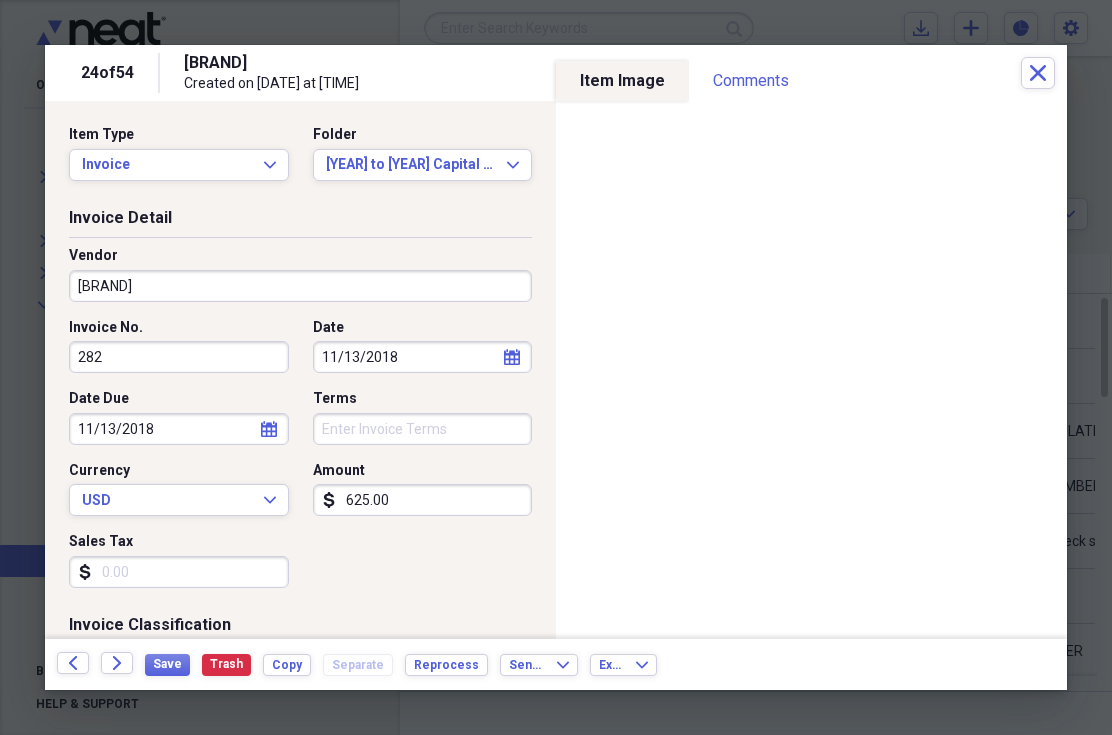 click on "Forward" at bounding box center [117, 663] 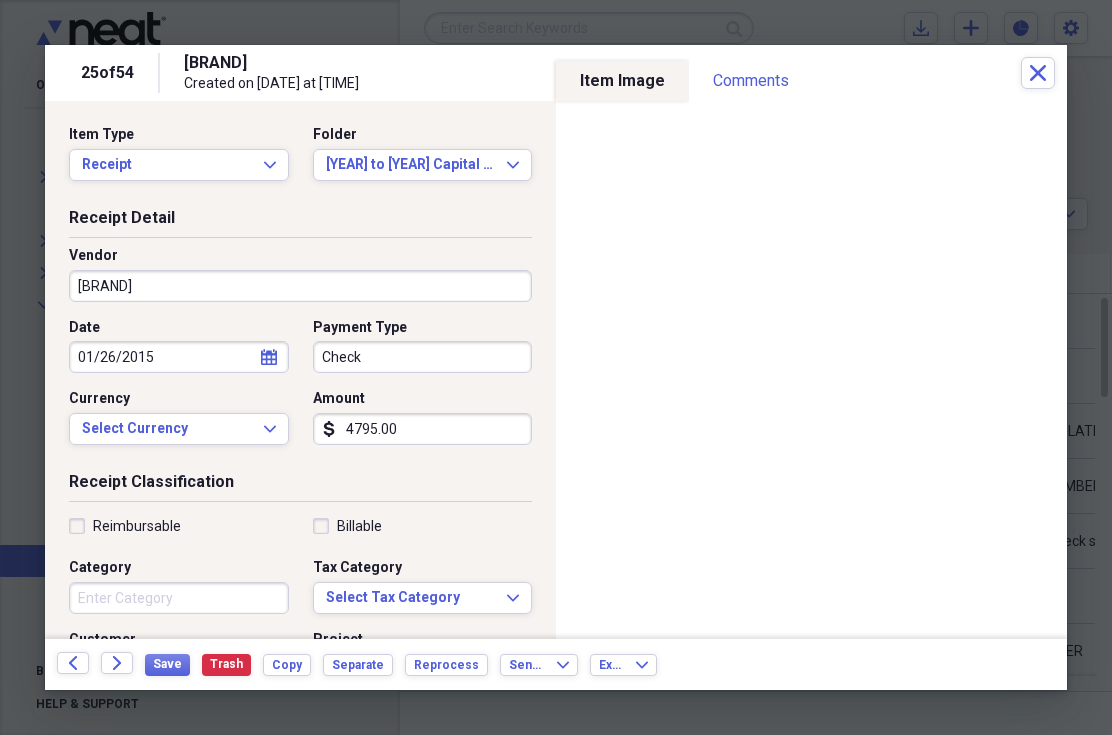 click on "Forward" 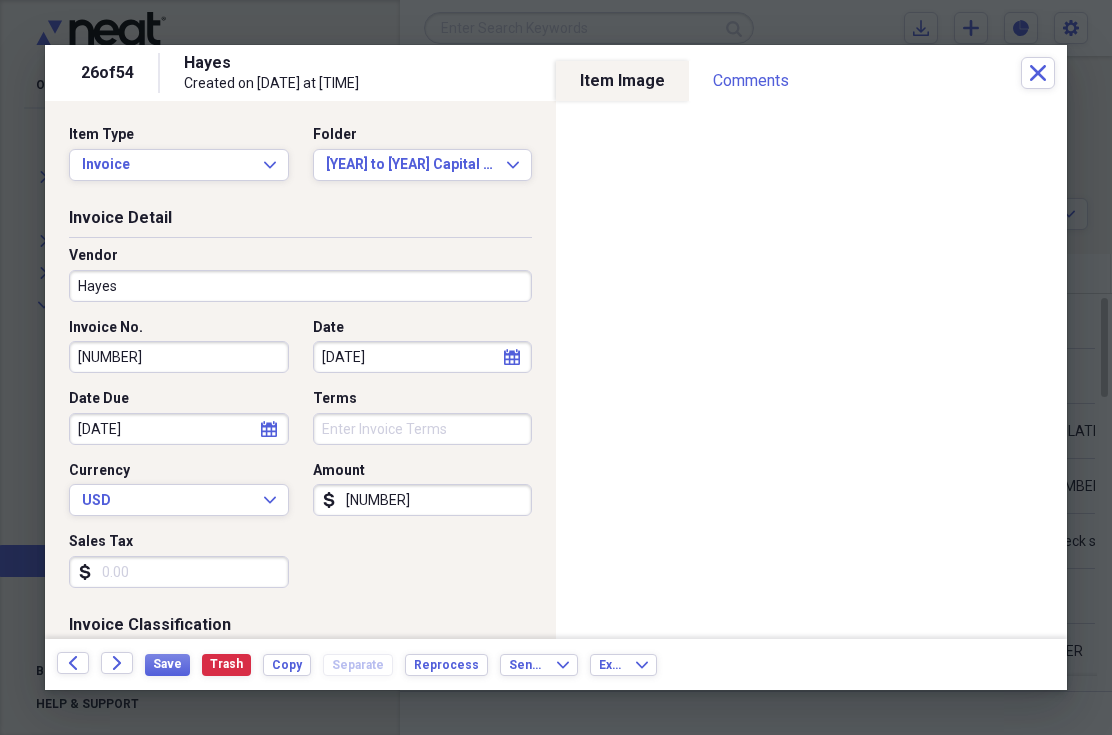 click on "Forward" 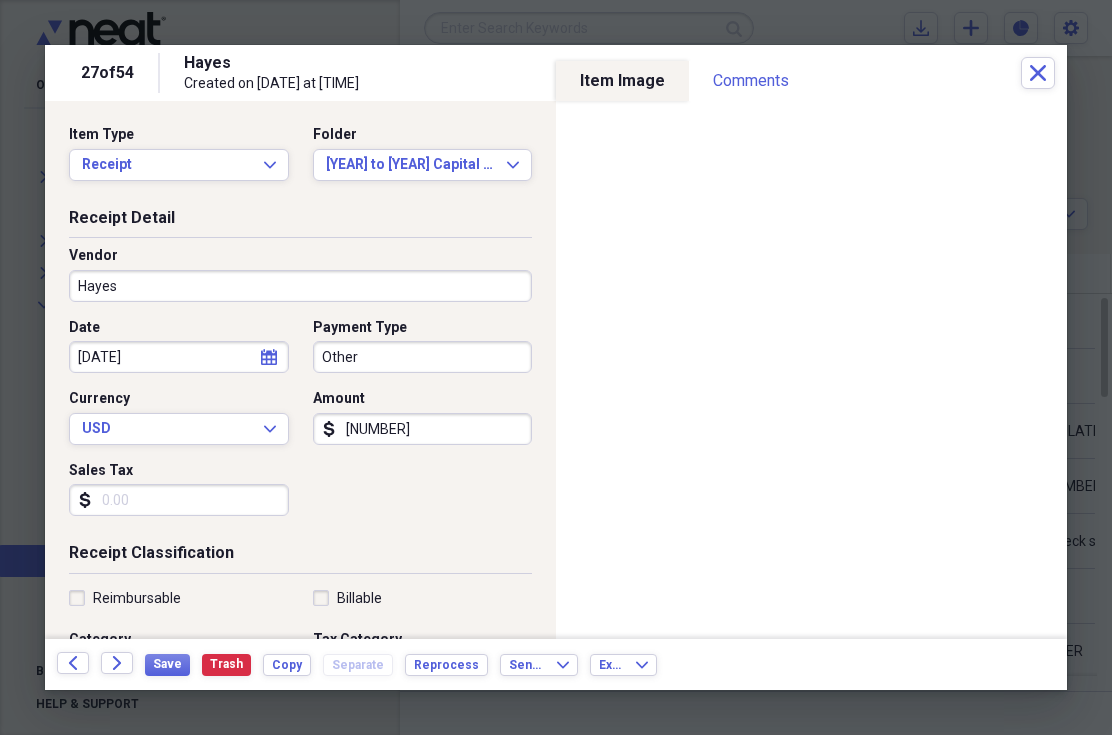 click on "Forward" at bounding box center (117, 663) 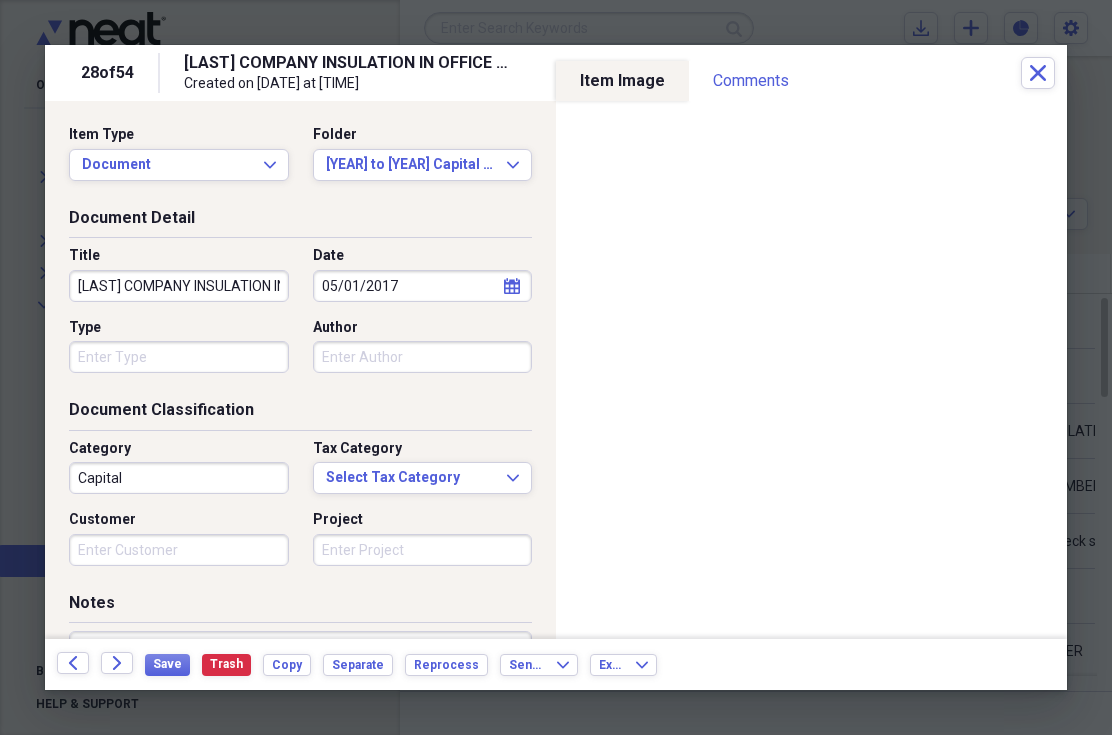 scroll, scrollTop: 57, scrollLeft: 0, axis: vertical 